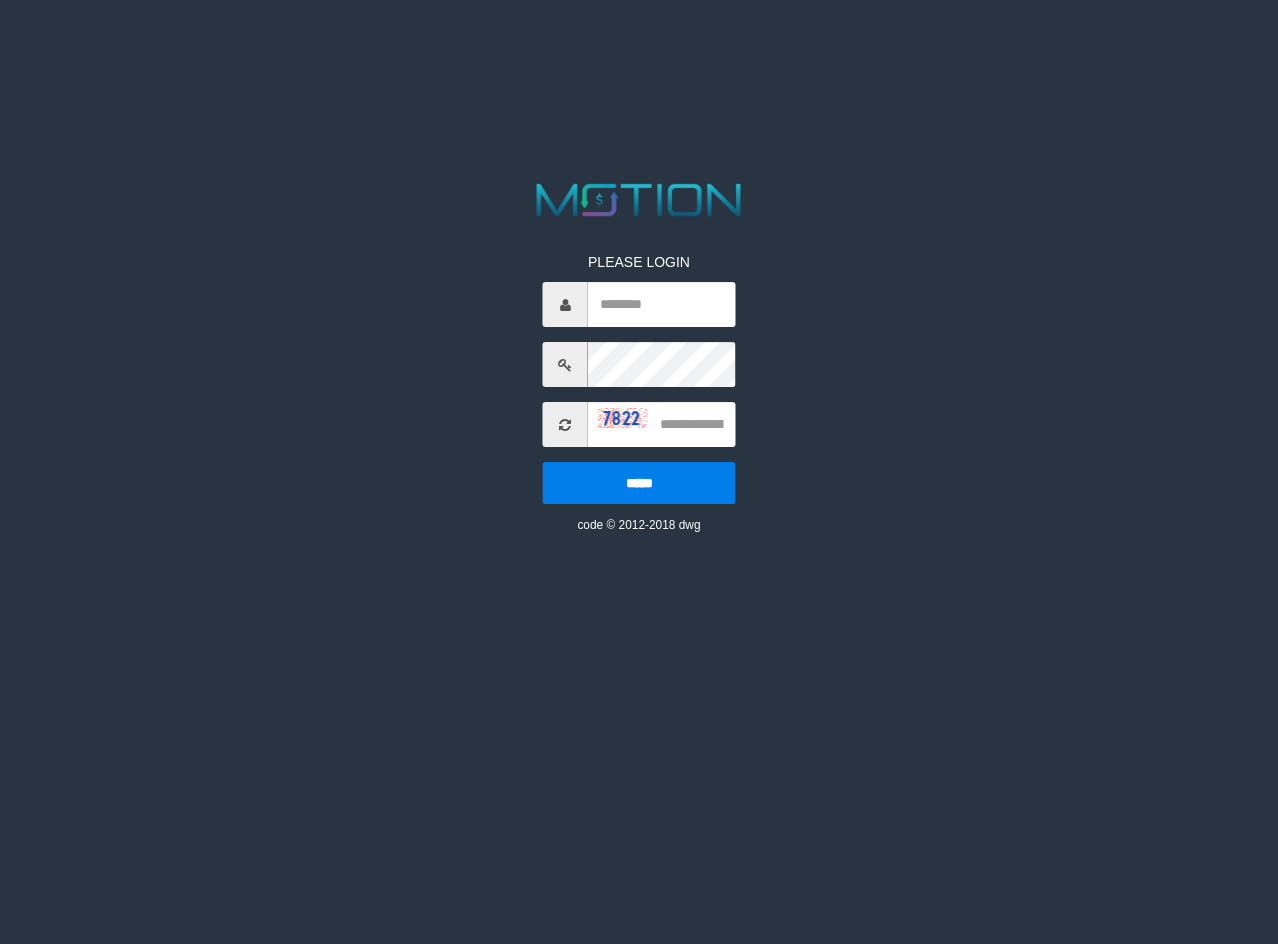 scroll, scrollTop: 0, scrollLeft: 0, axis: both 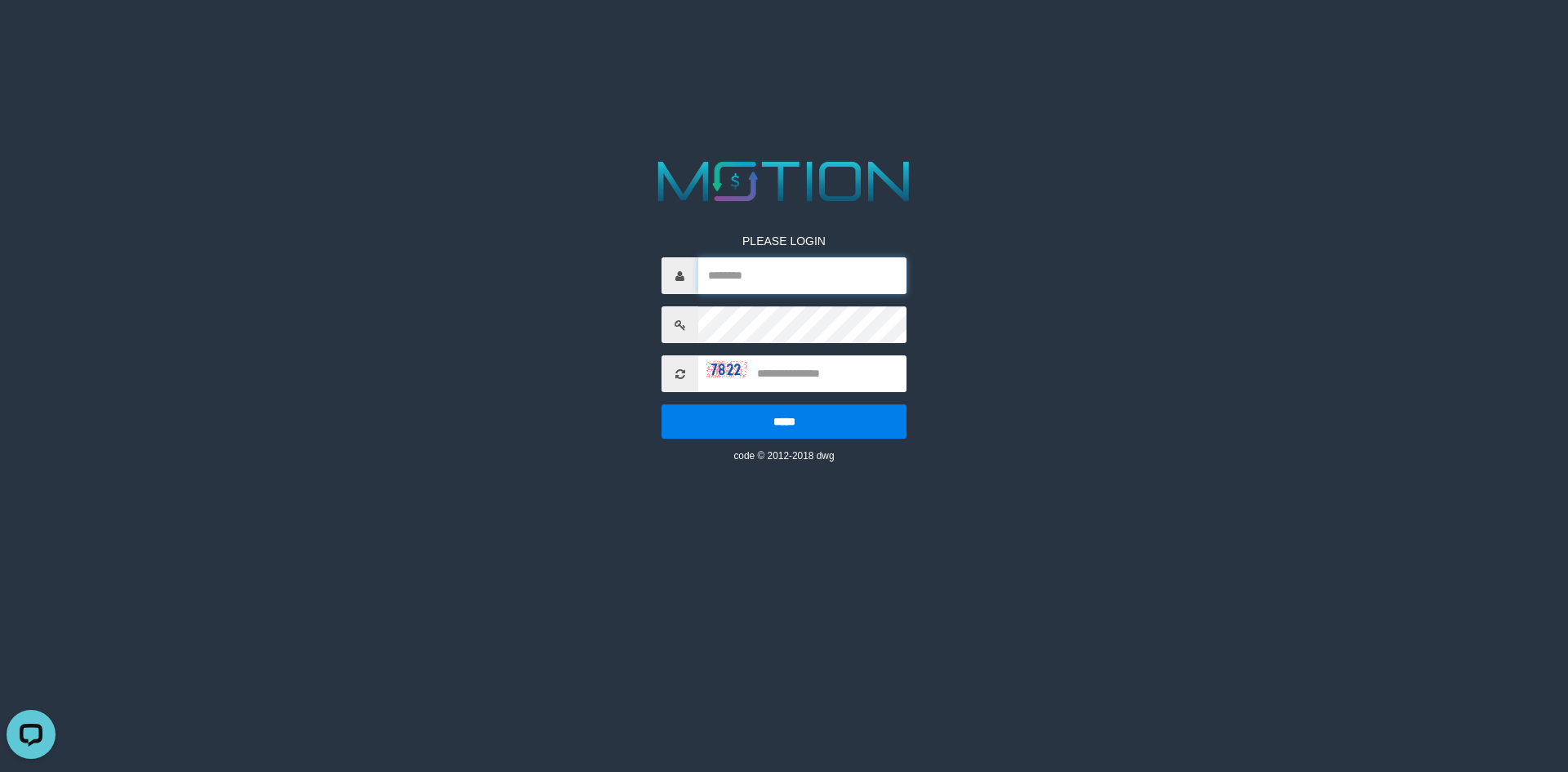 click at bounding box center (802, 275) 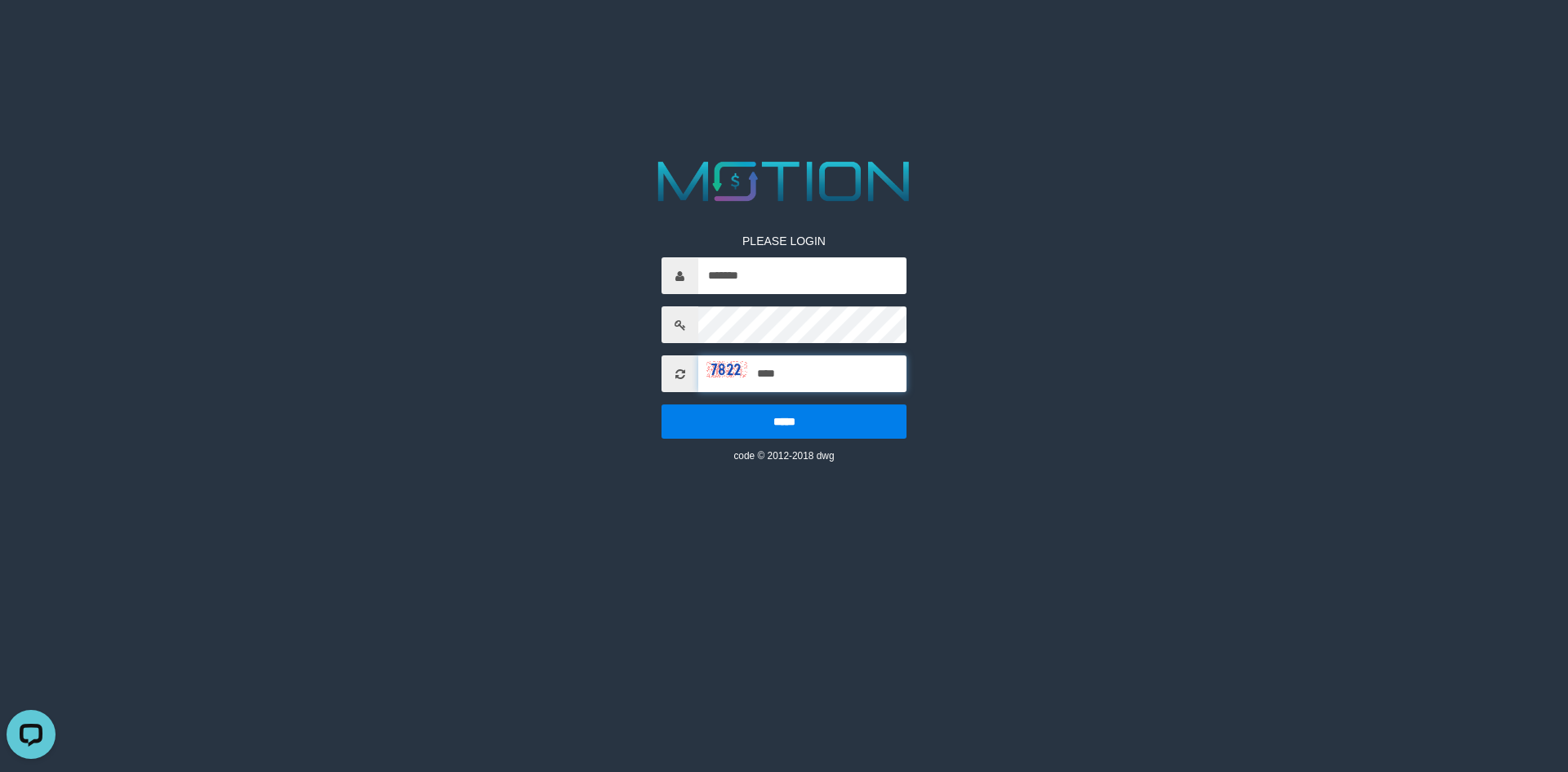 type on "****" 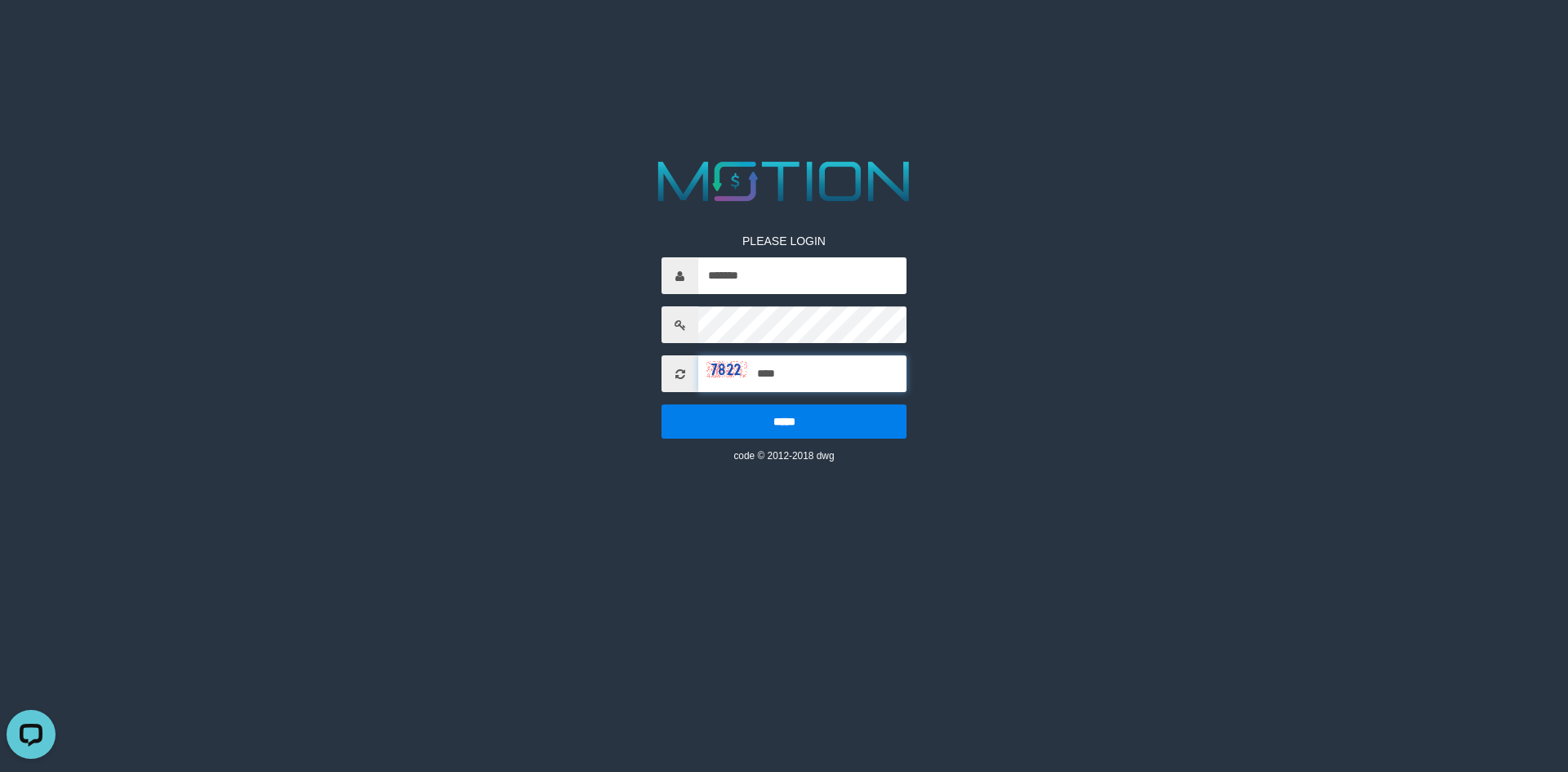 click on "*****" at bounding box center (784, 422) 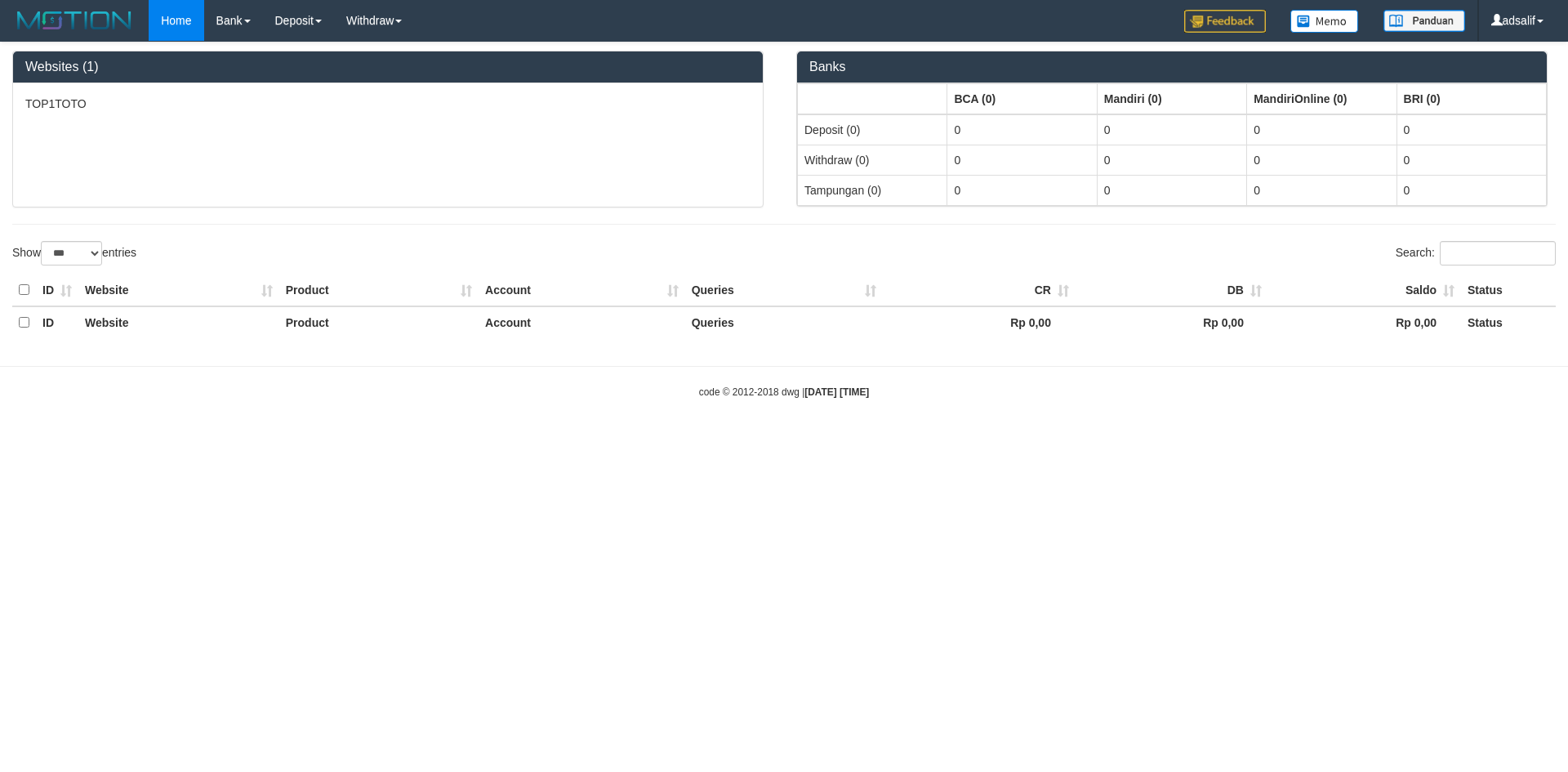 select on "***" 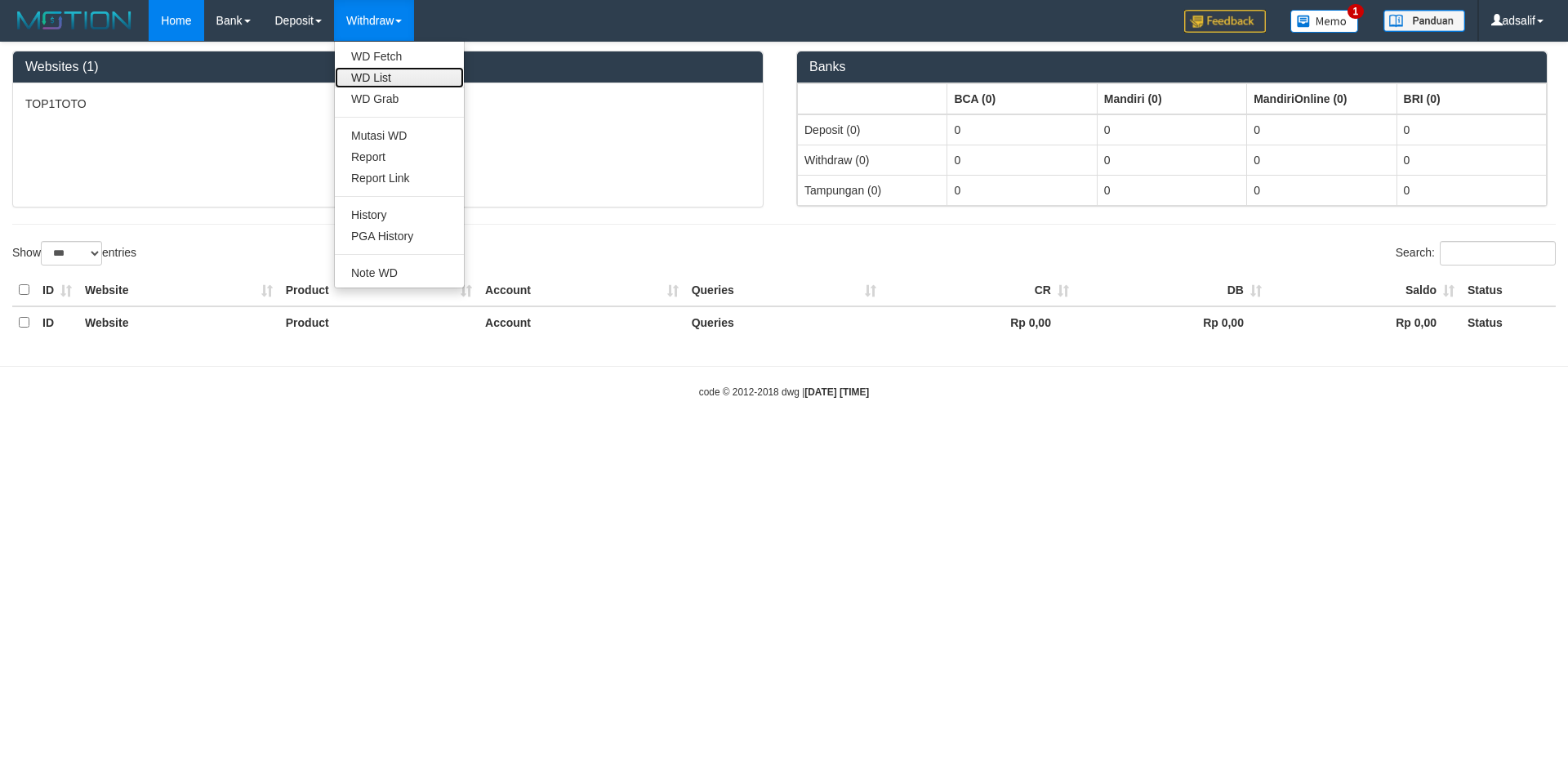 drag, startPoint x: 393, startPoint y: 80, endPoint x: 364, endPoint y: 65, distance: 32.649655 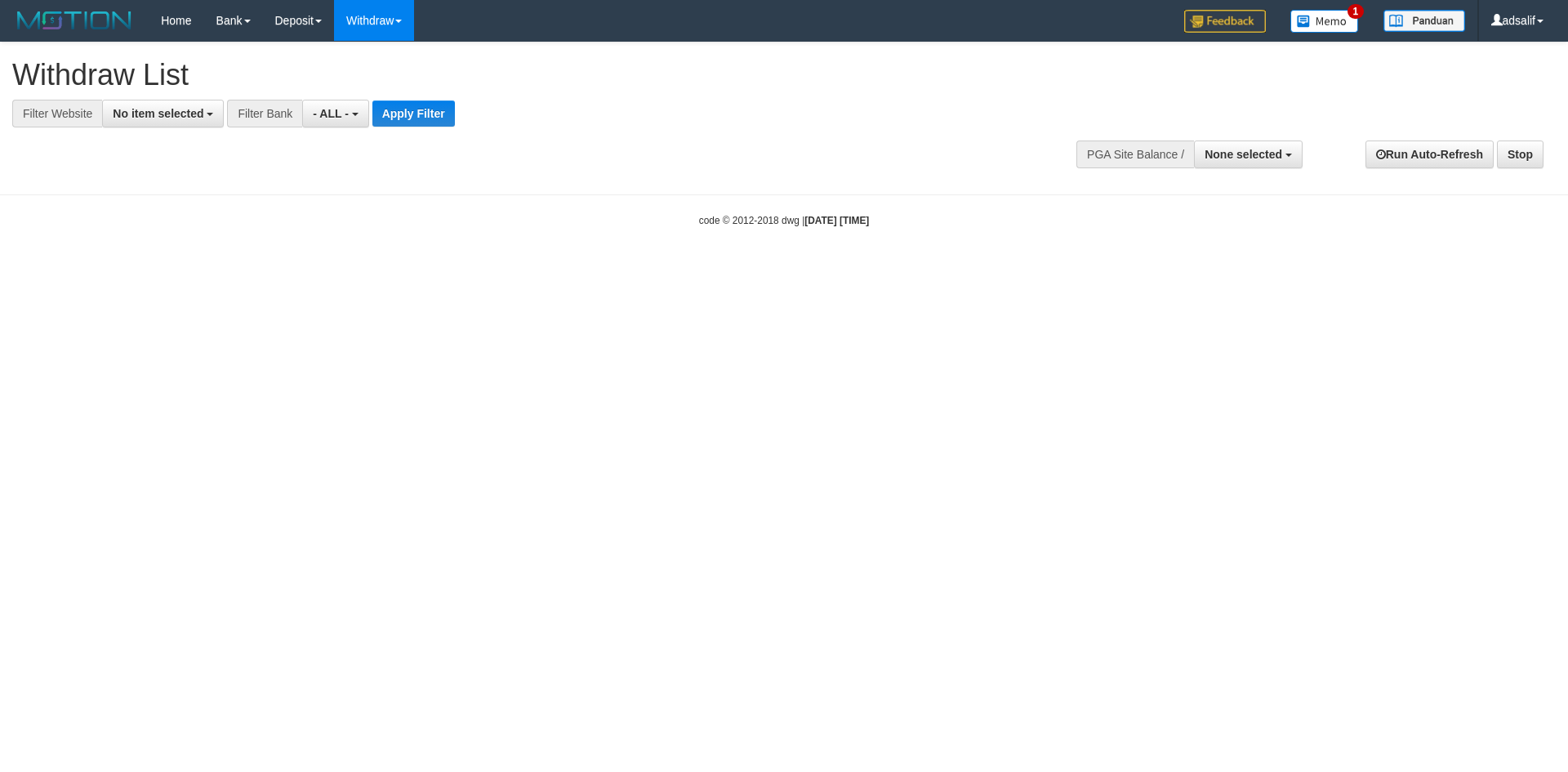 select 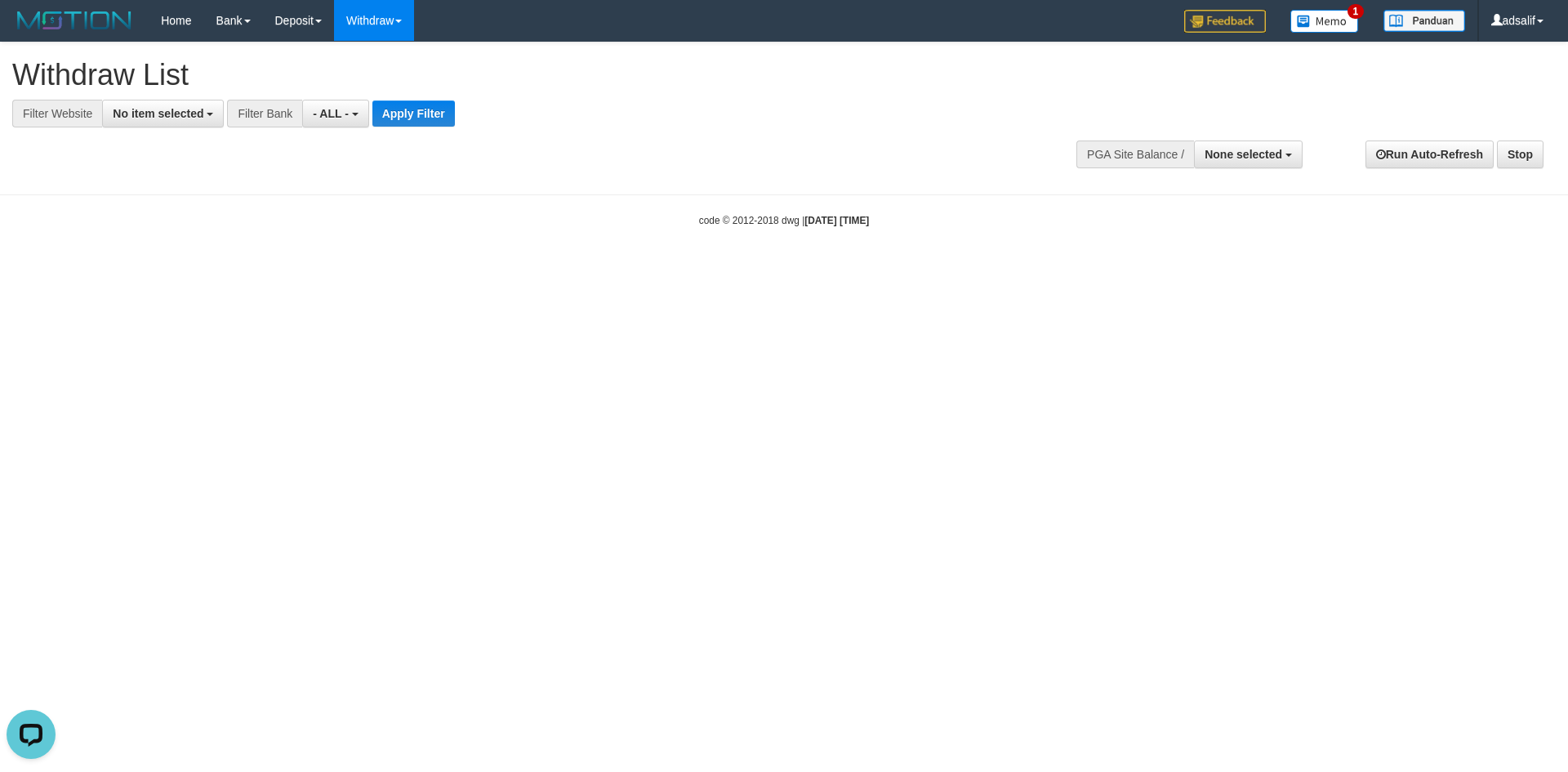 scroll, scrollTop: 0, scrollLeft: 0, axis: both 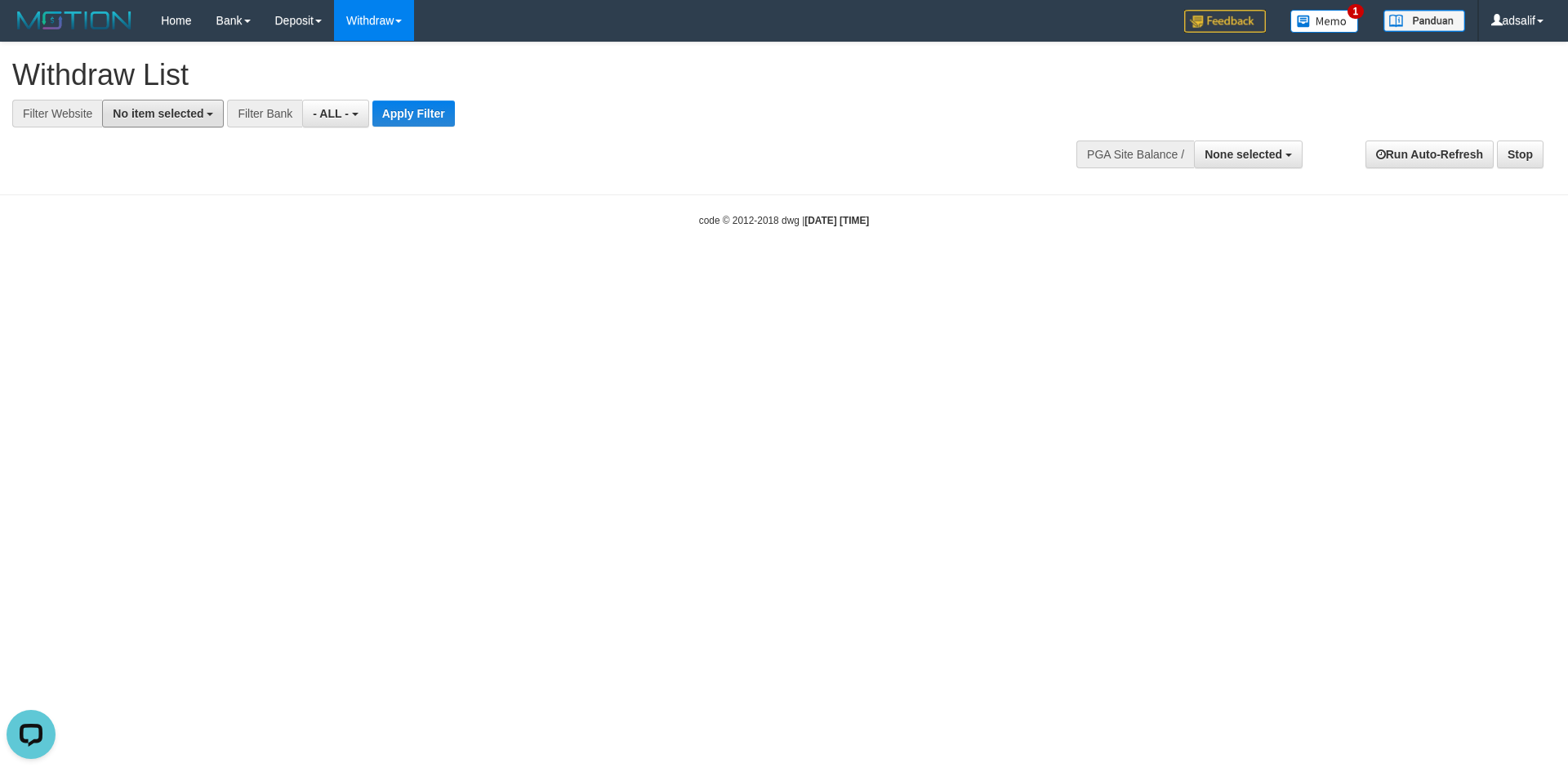 drag, startPoint x: 173, startPoint y: 105, endPoint x: 174, endPoint y: 127, distance: 22.022716 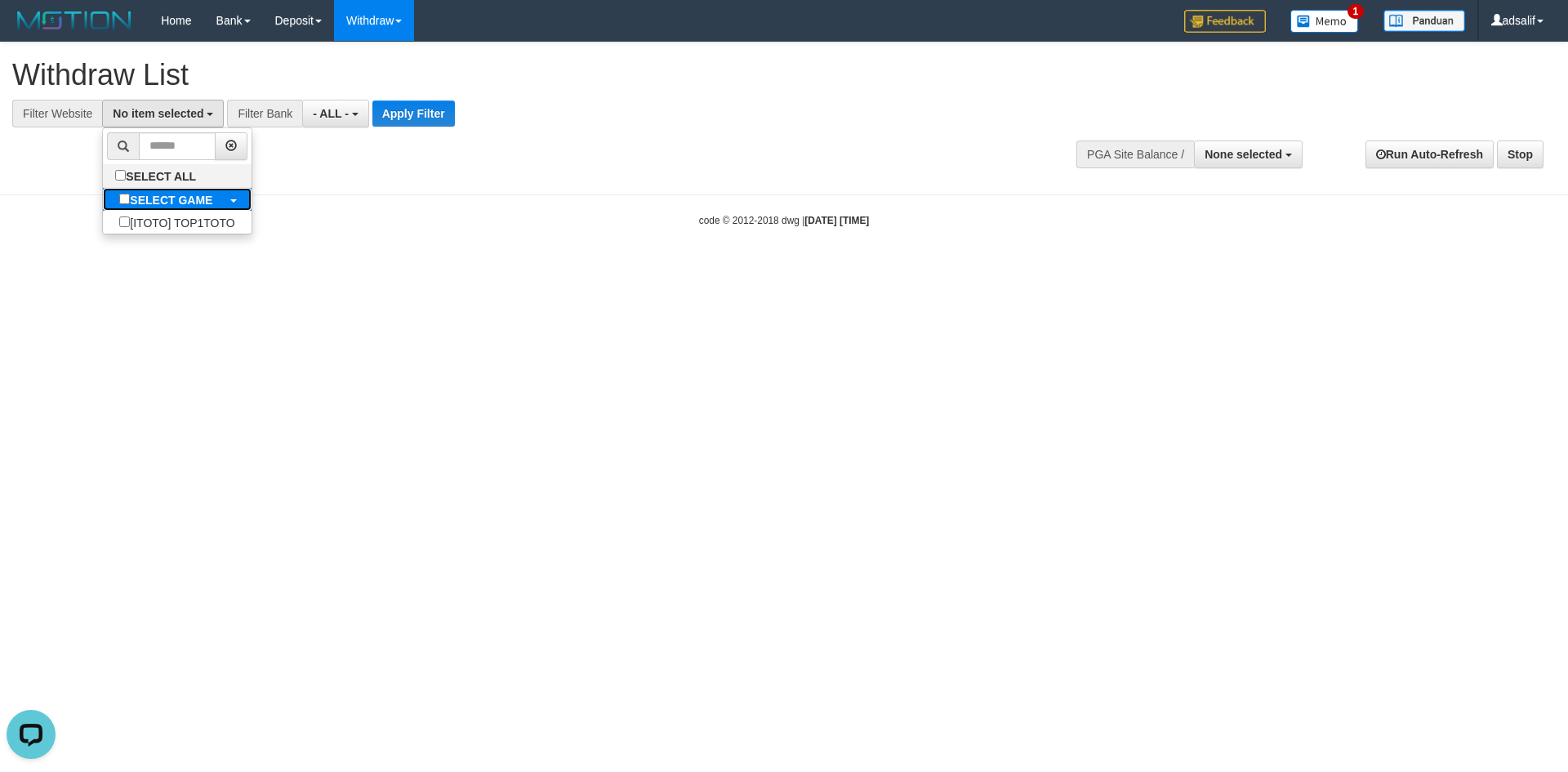 click on "SELECT GAME" at bounding box center [171, 200] 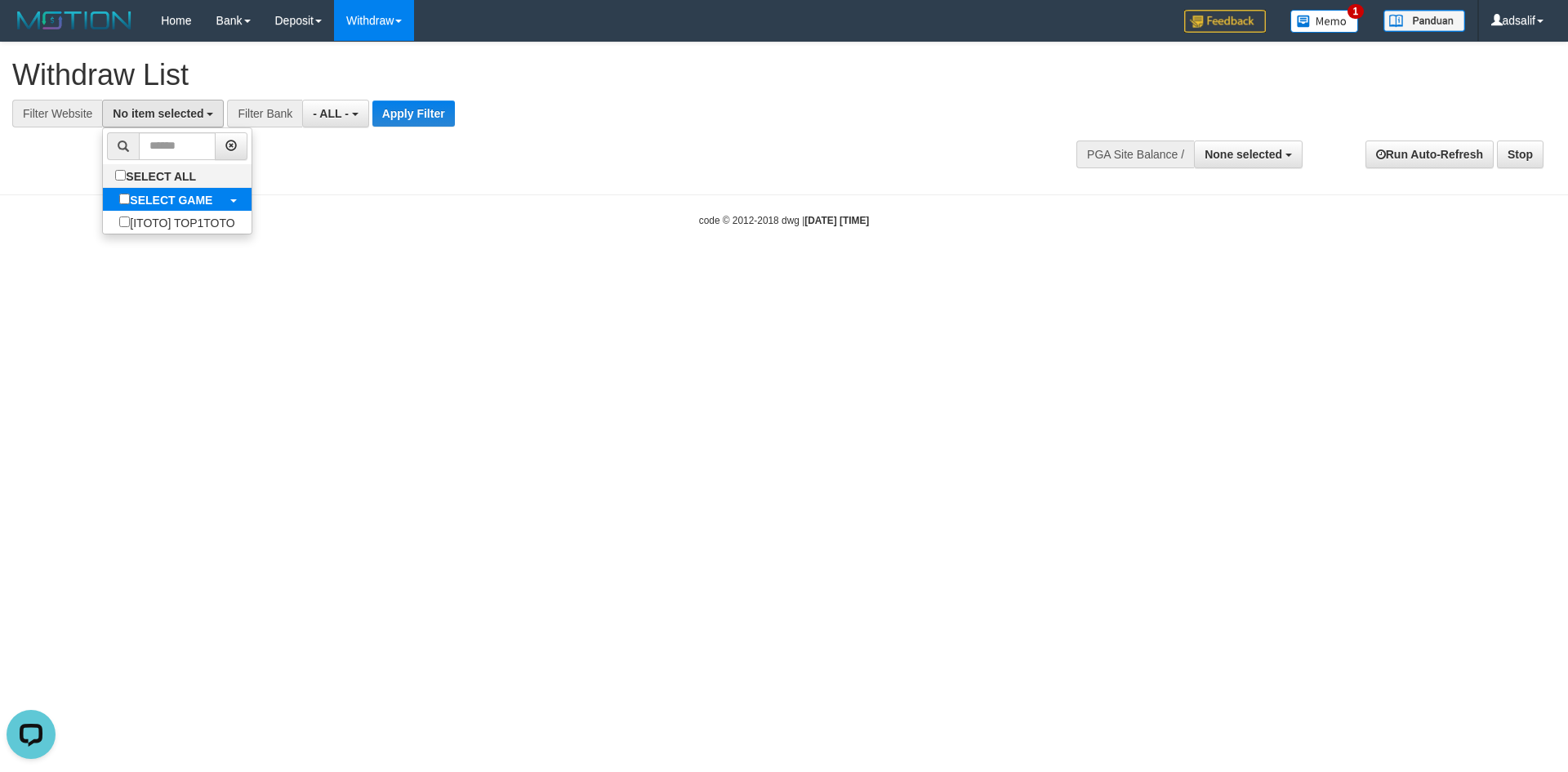 select on "***" 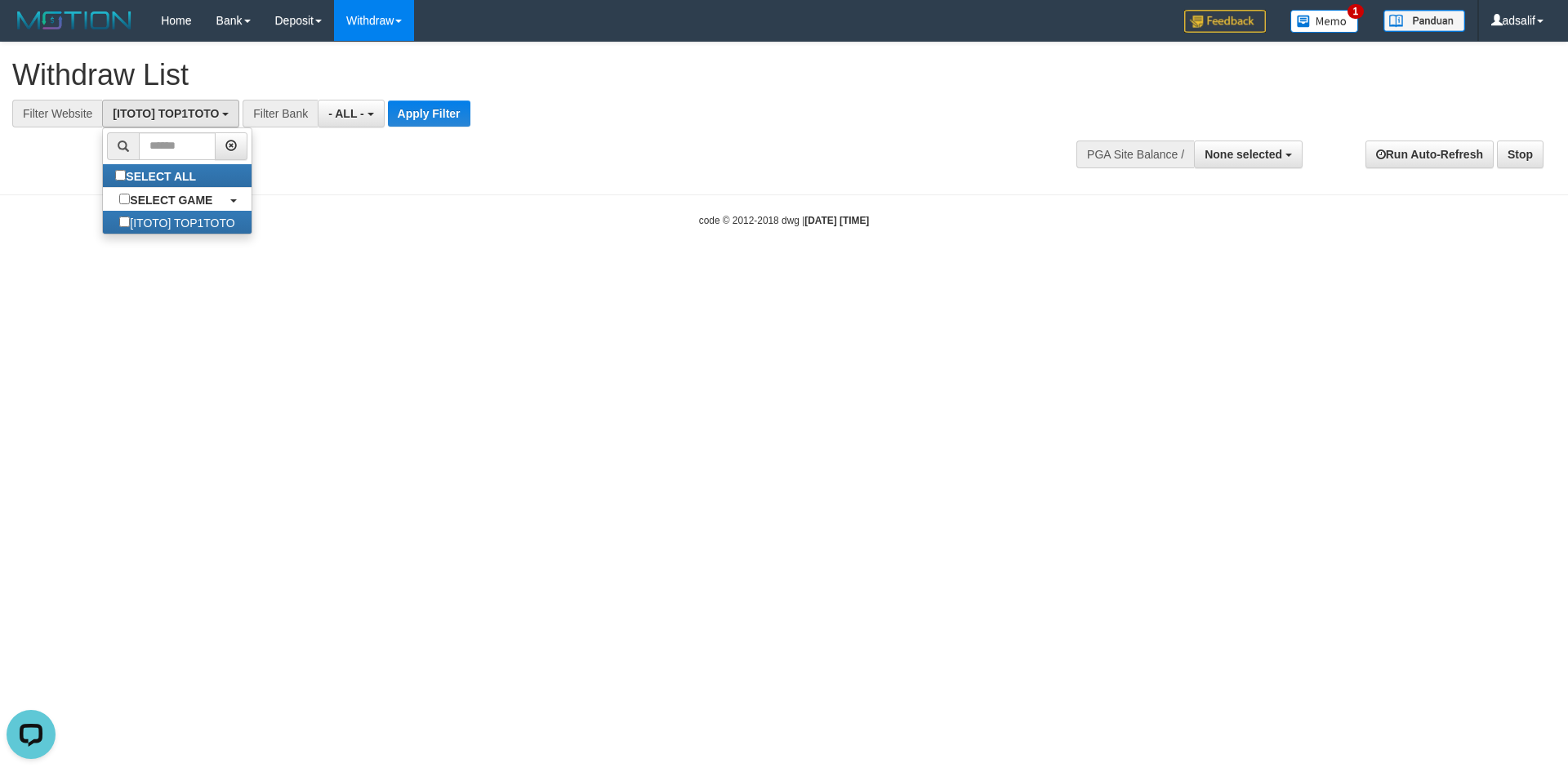 scroll, scrollTop: 15, scrollLeft: 0, axis: vertical 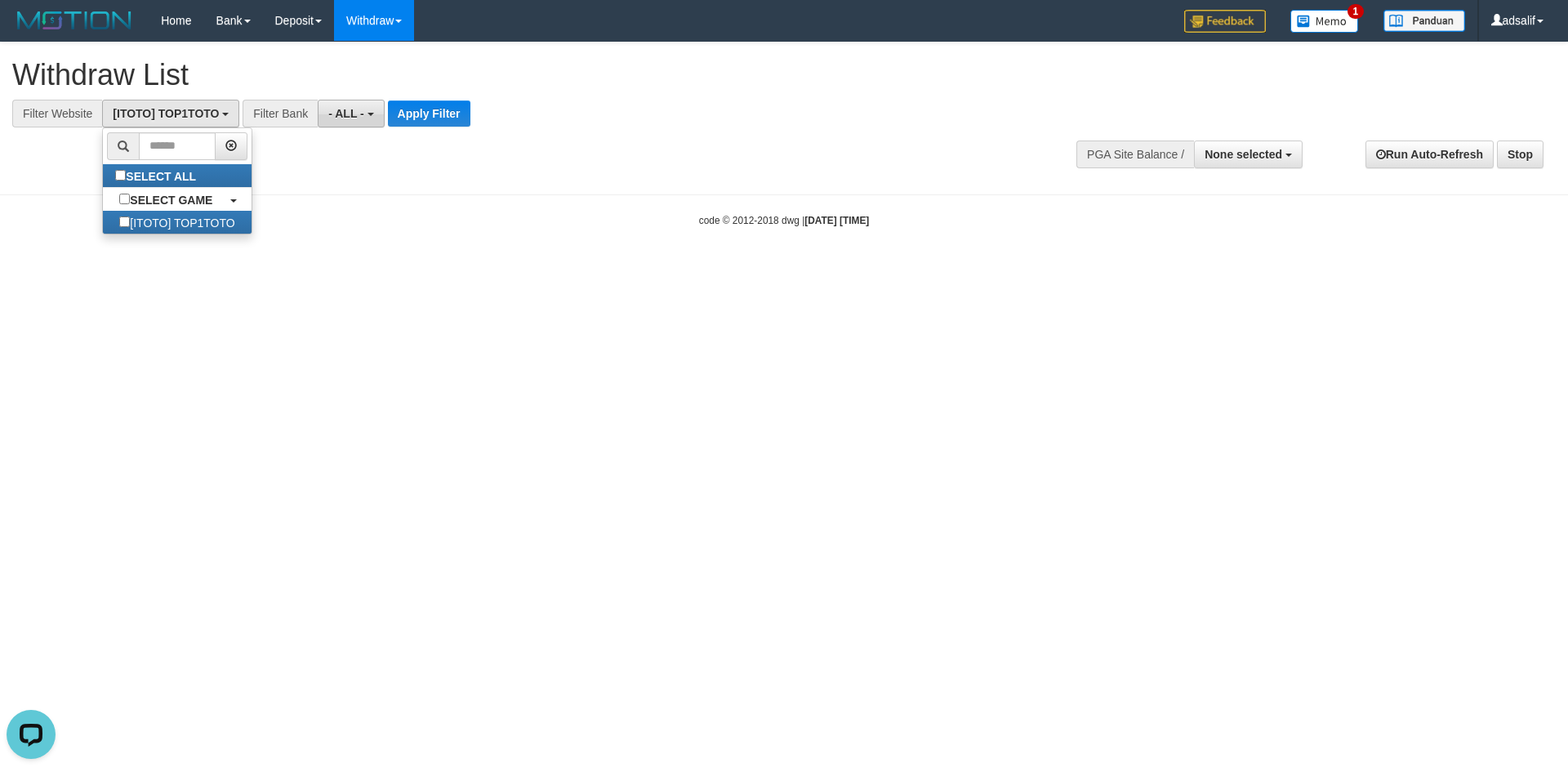 click on "- ALL -" at bounding box center (350, 114) 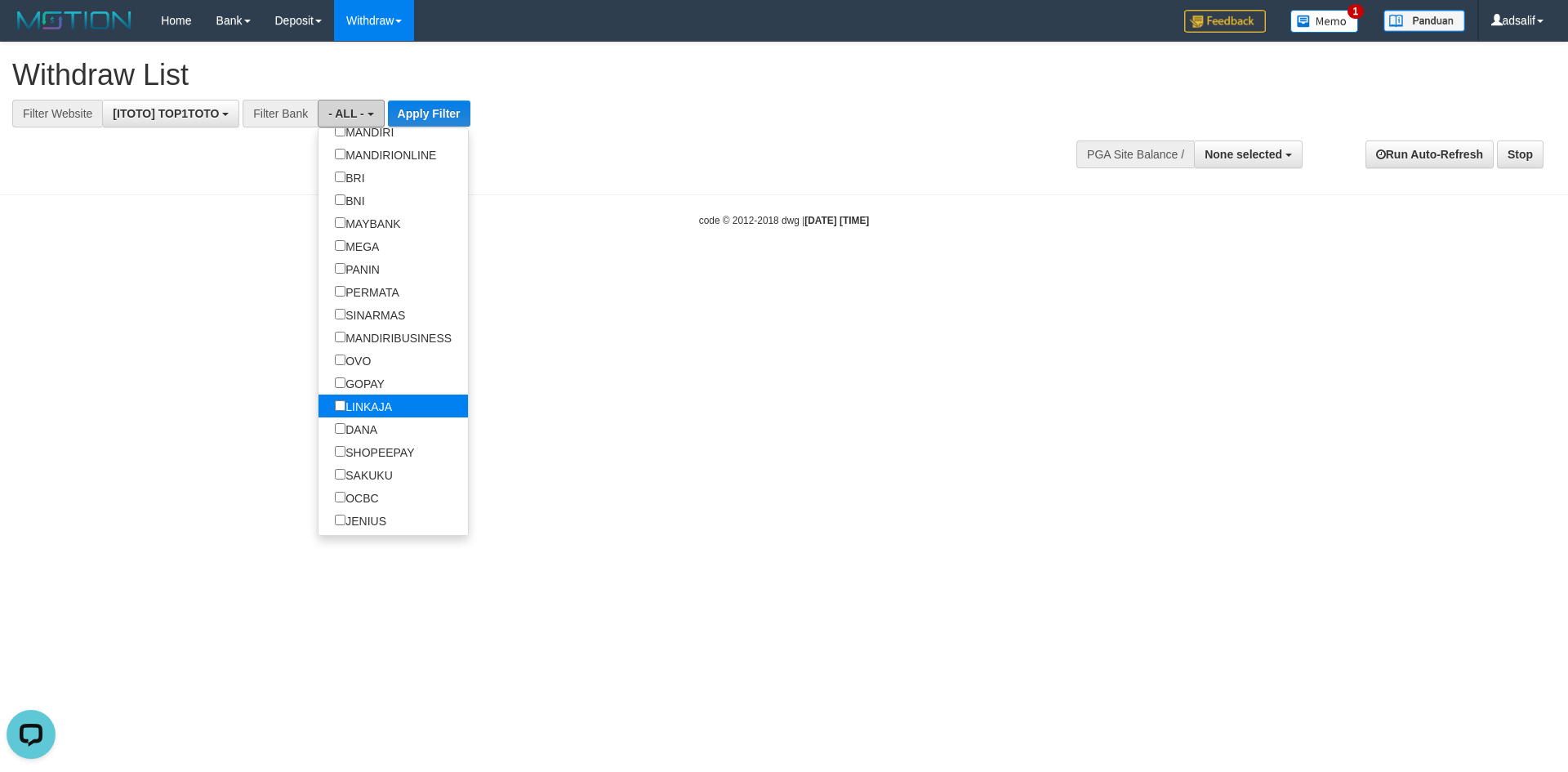 scroll, scrollTop: 293, scrollLeft: 0, axis: vertical 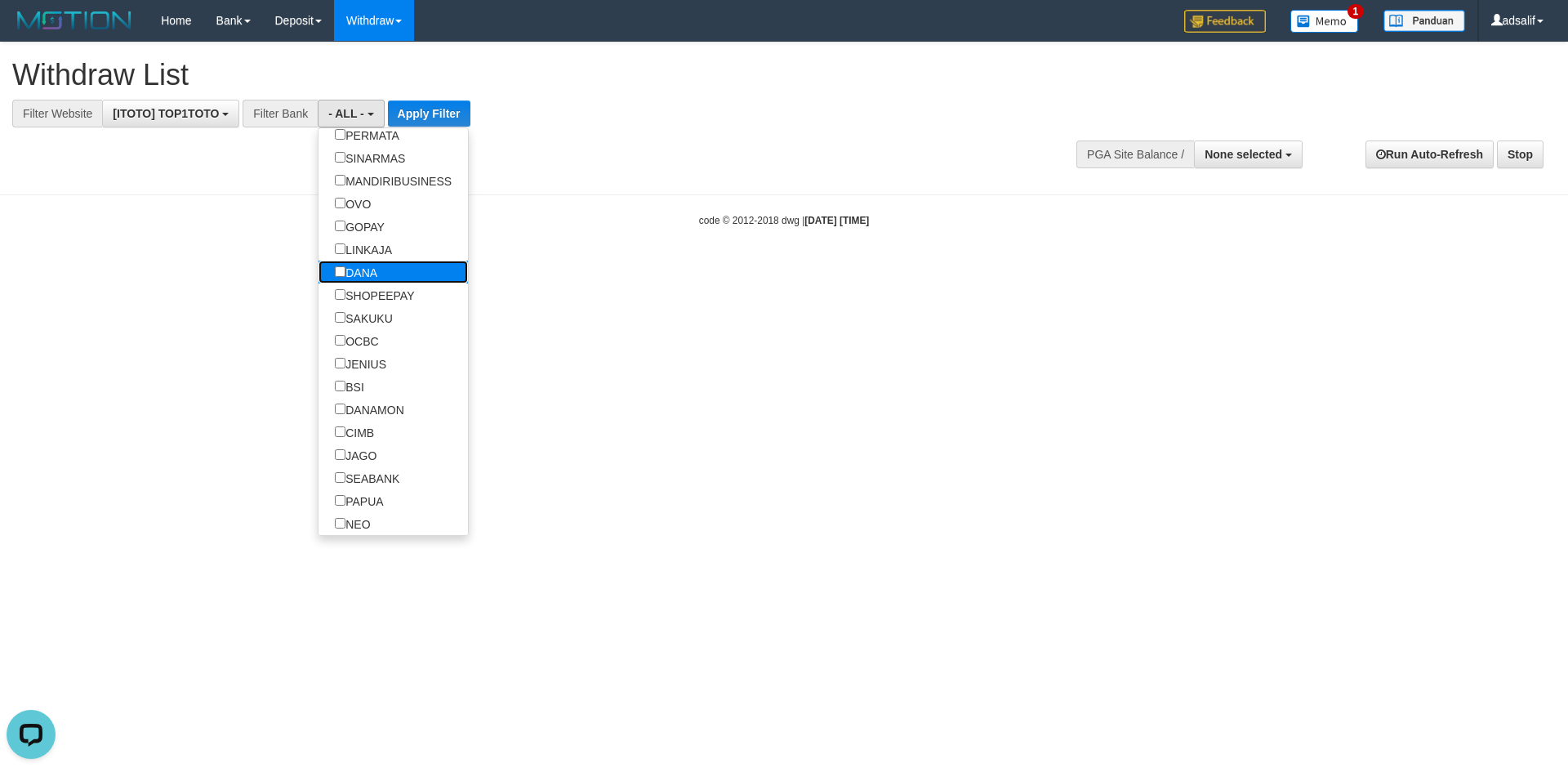 click on "DANA" at bounding box center [356, 272] 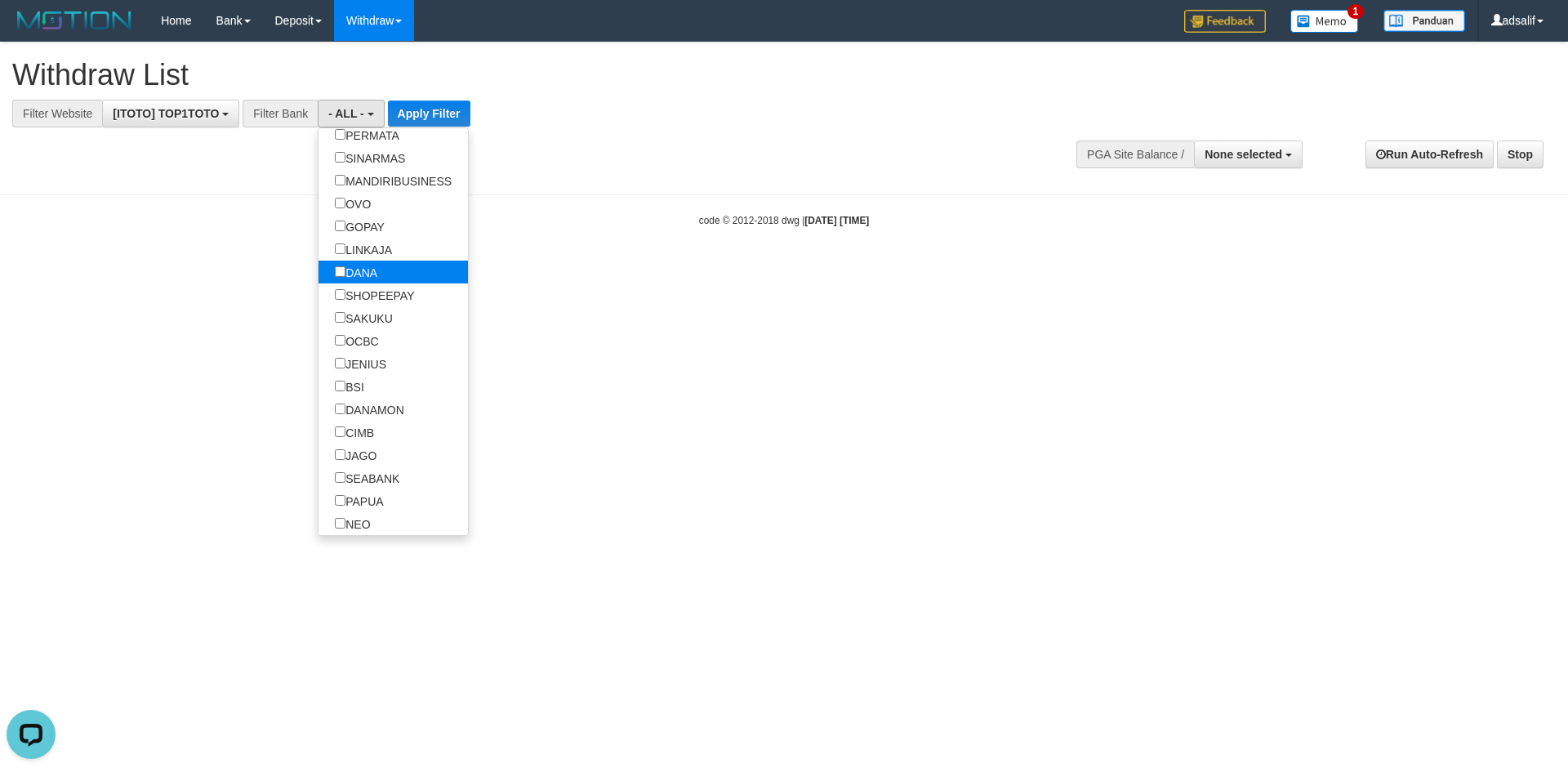 select on "****" 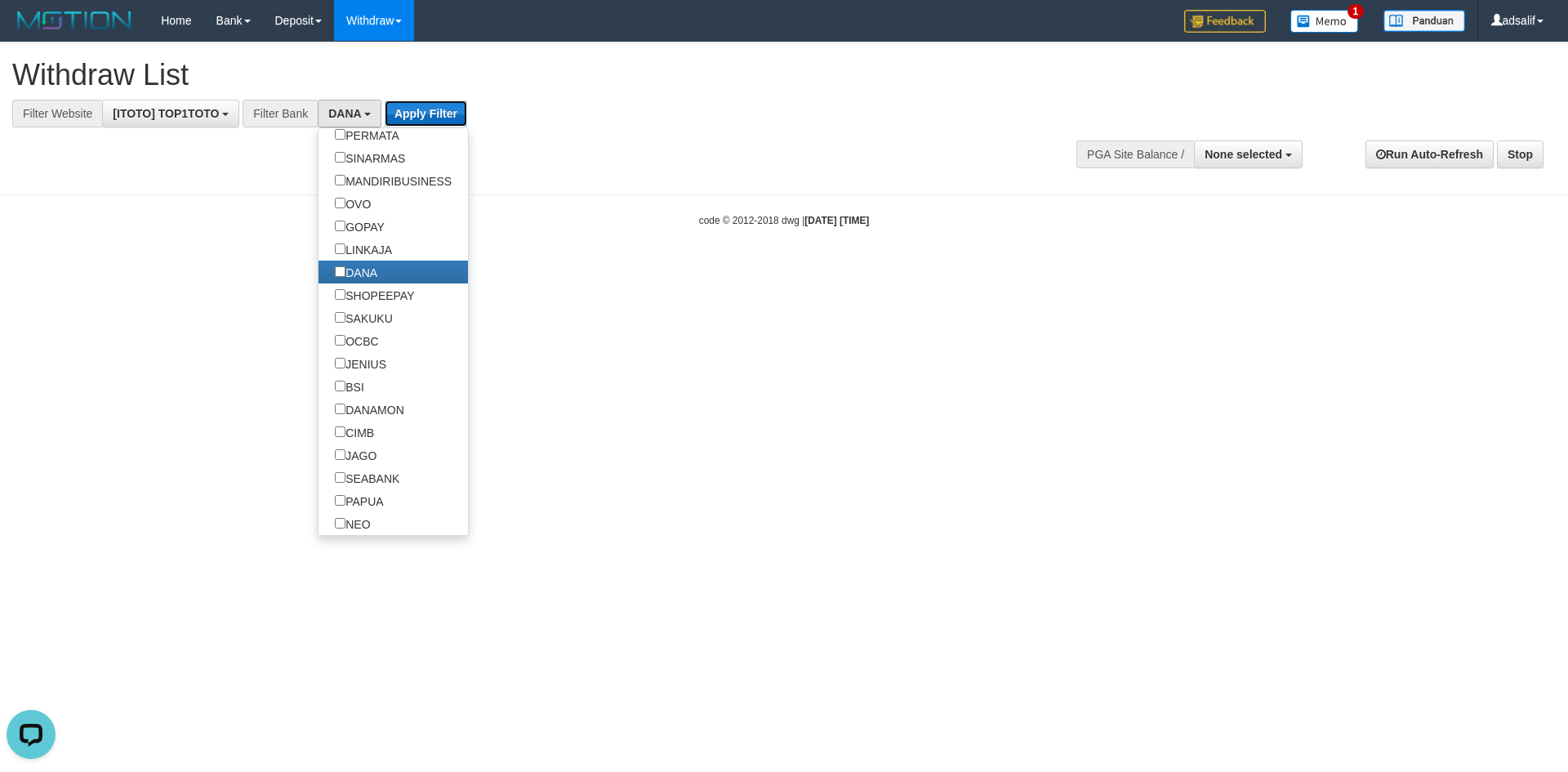 click on "Apply Filter" at bounding box center (425, 114) 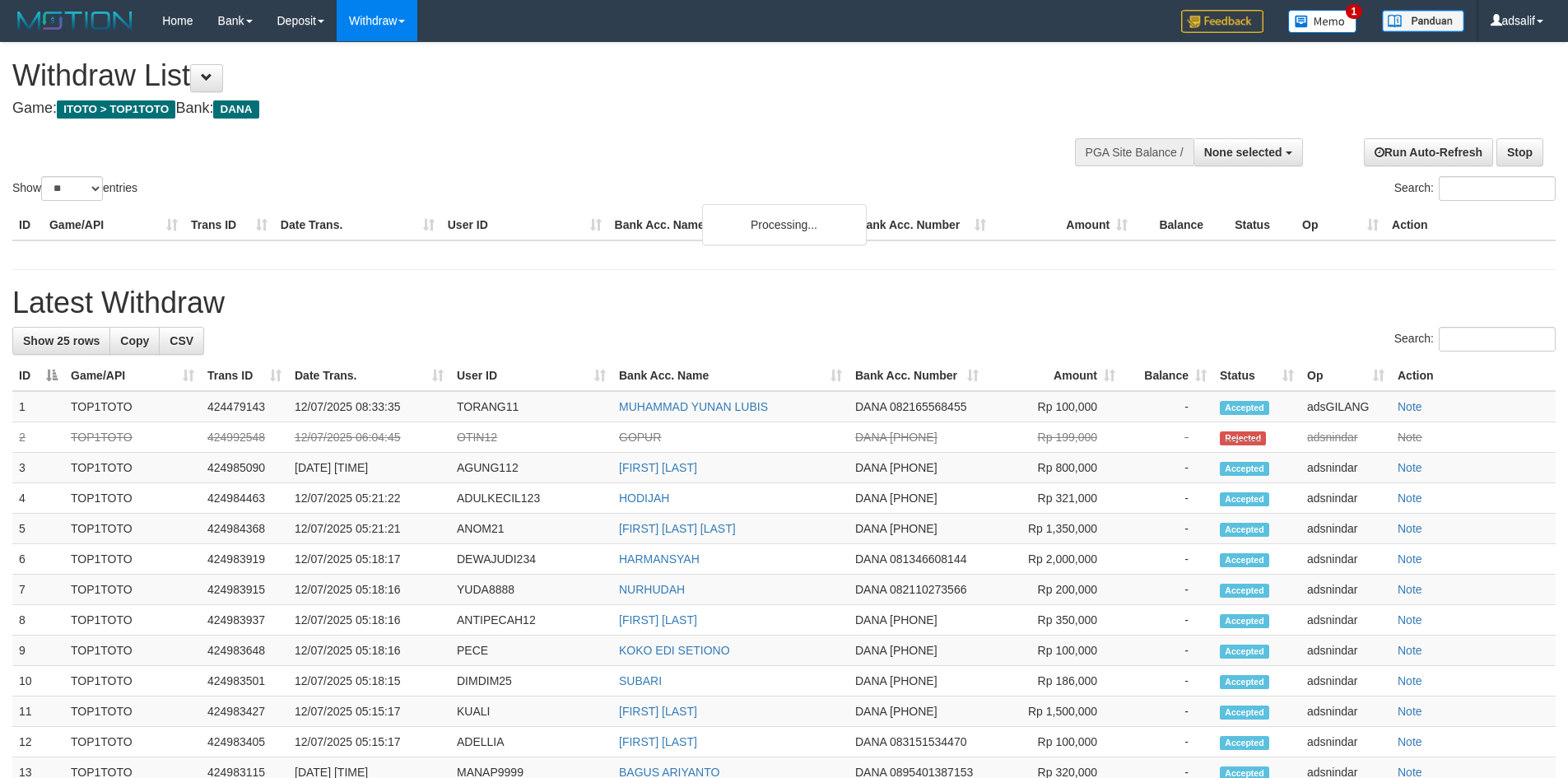 select 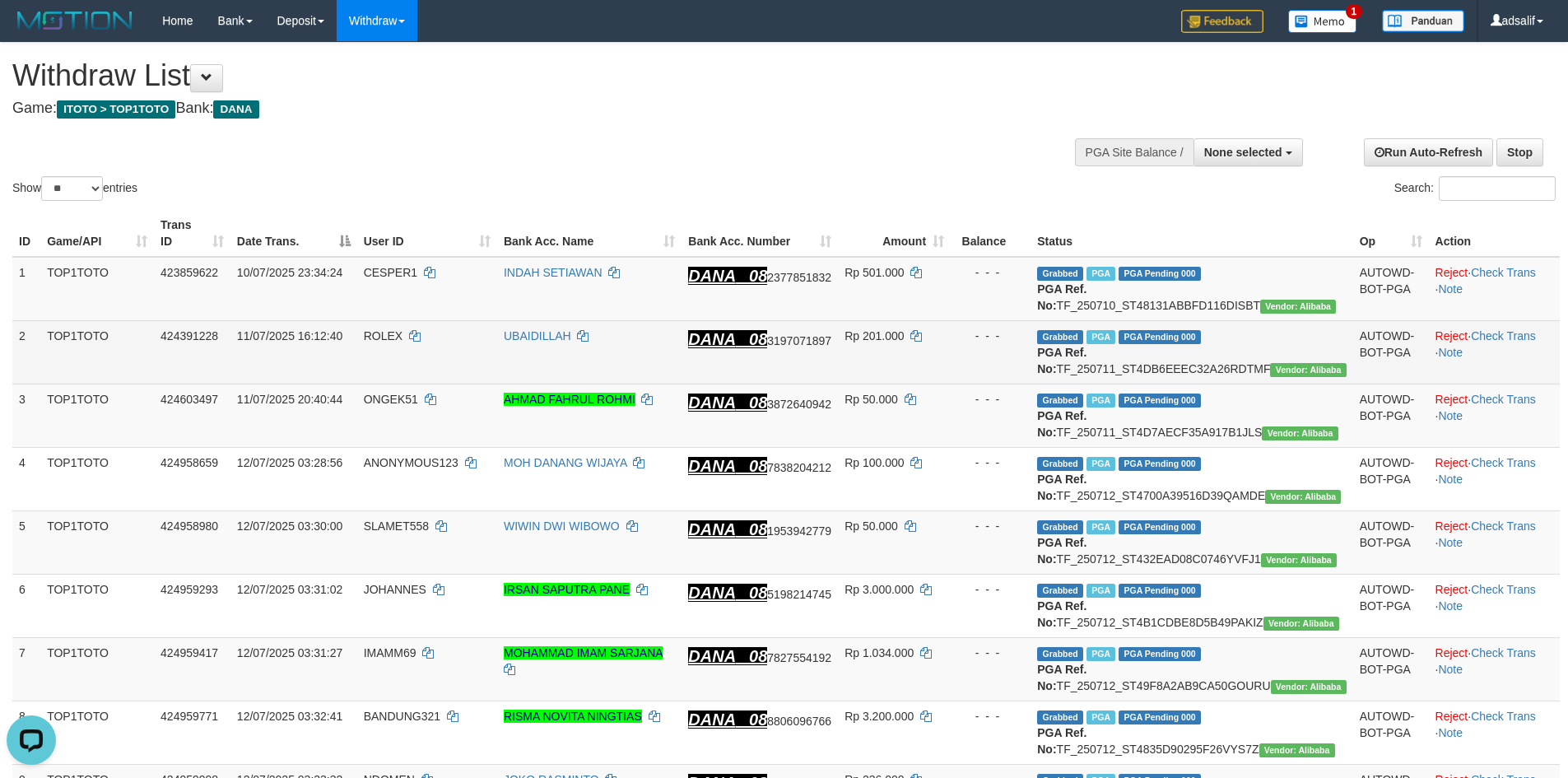 scroll, scrollTop: 0, scrollLeft: 0, axis: both 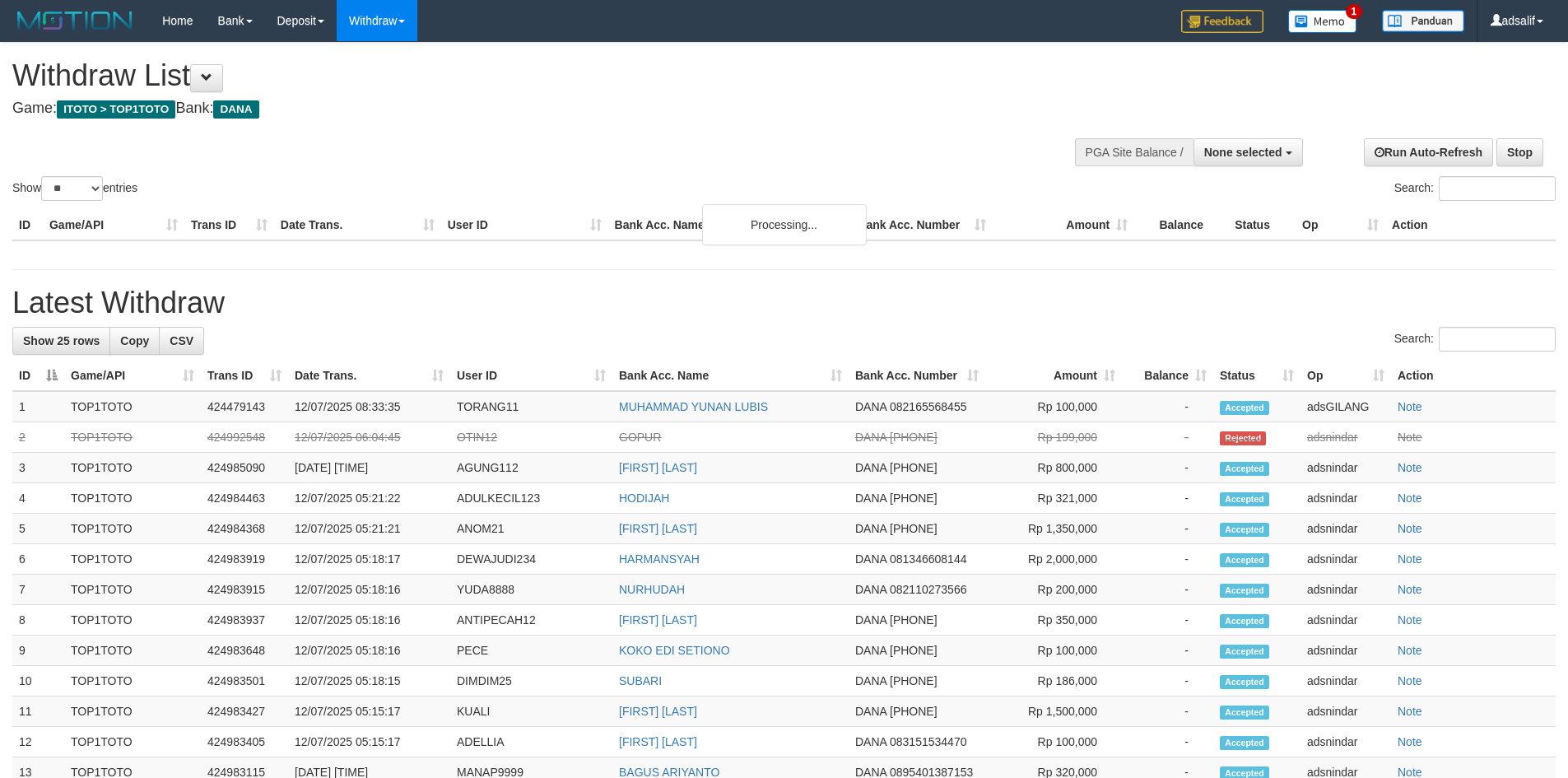 select 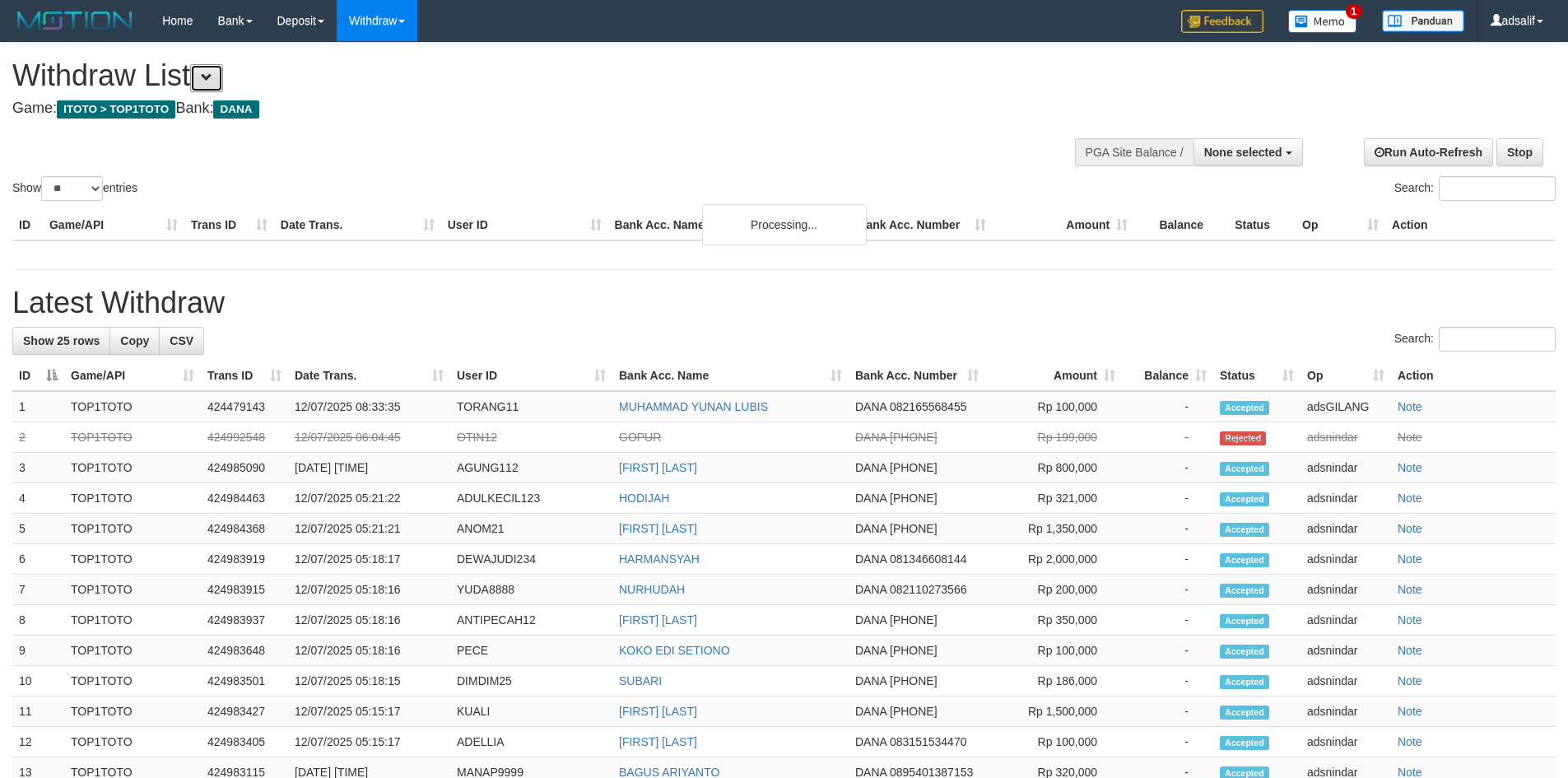 scroll, scrollTop: 0, scrollLeft: 0, axis: both 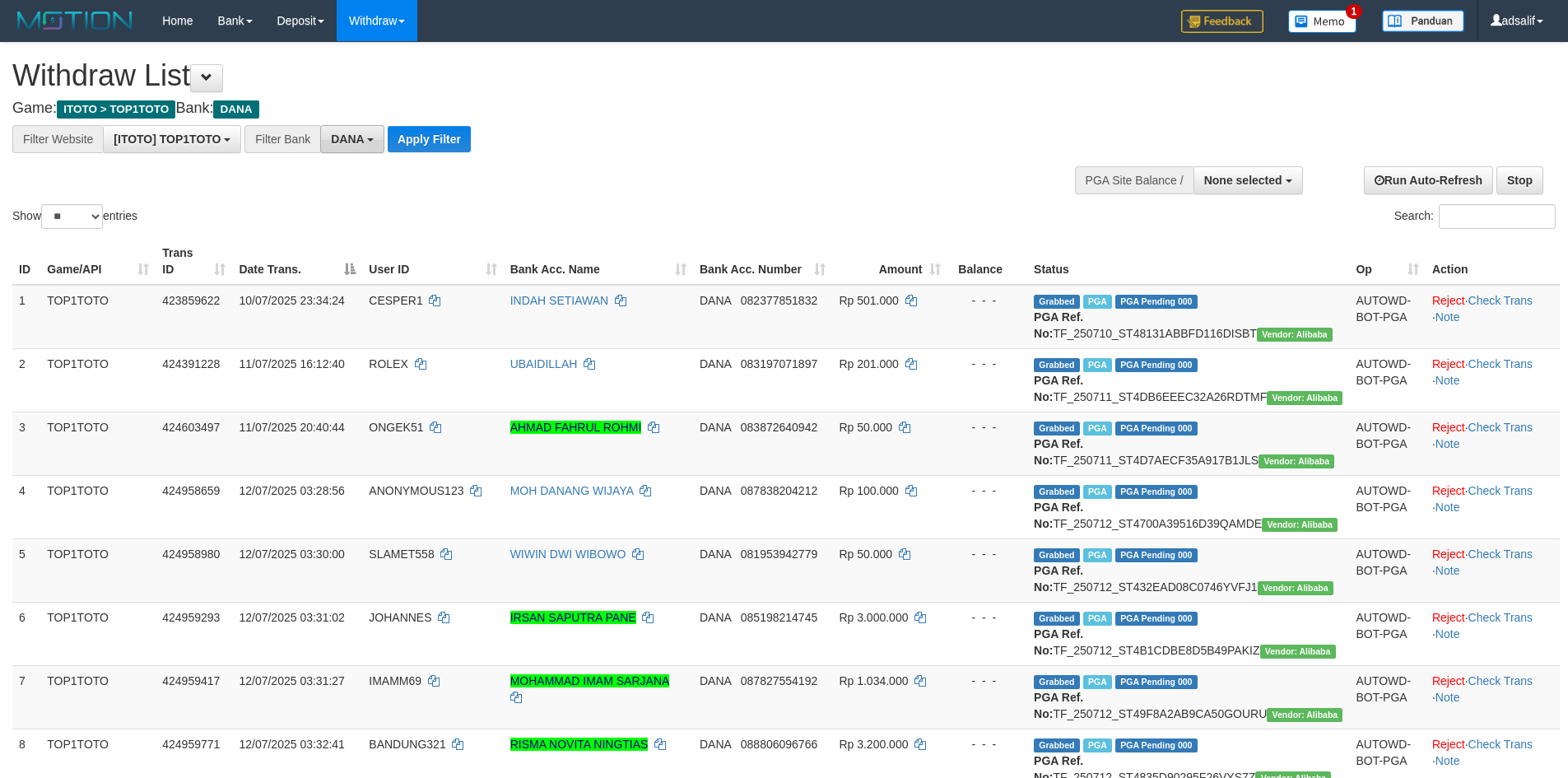 click on "DANA" at bounding box center (352, 139) 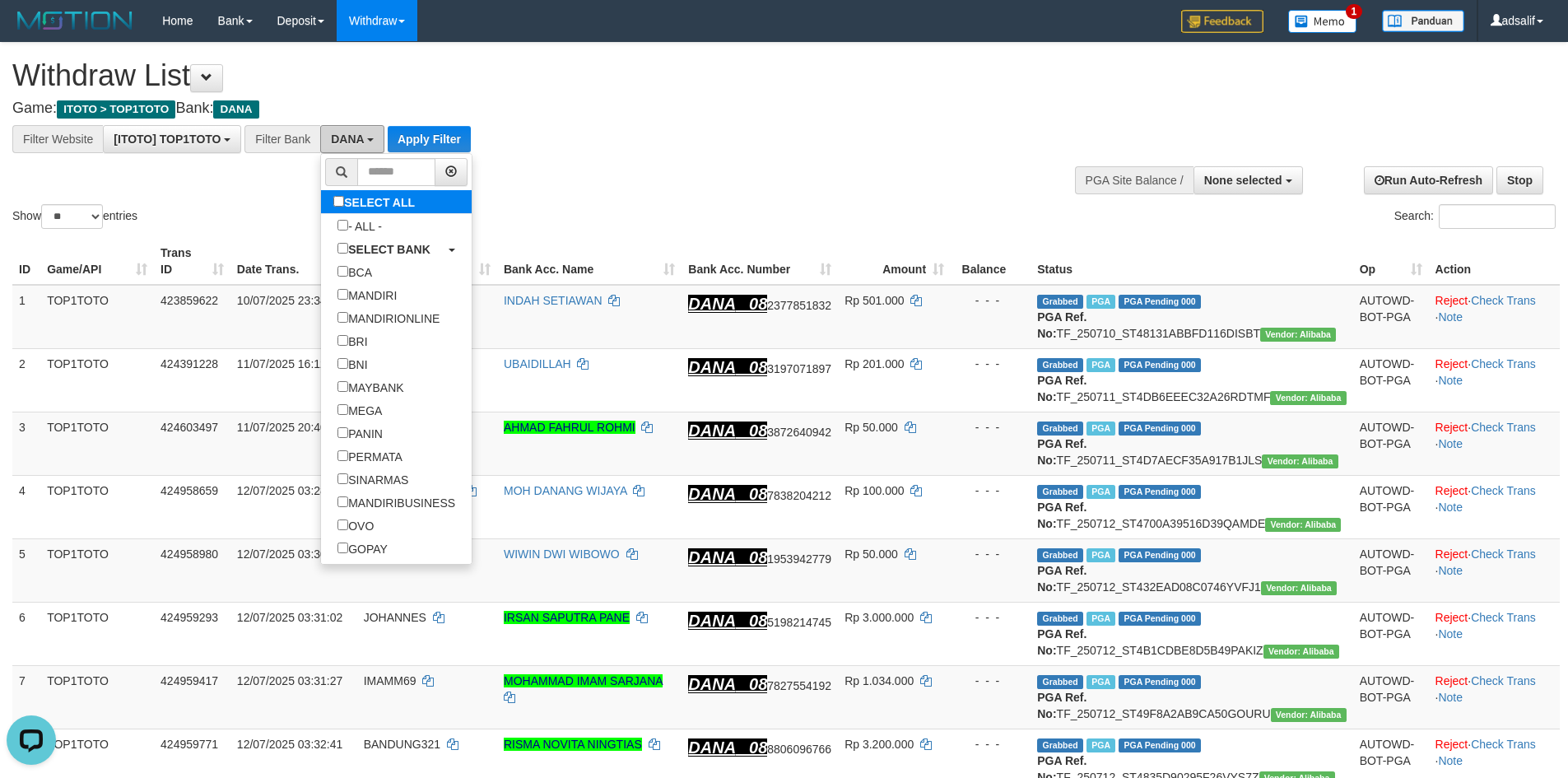 scroll, scrollTop: 0, scrollLeft: 0, axis: both 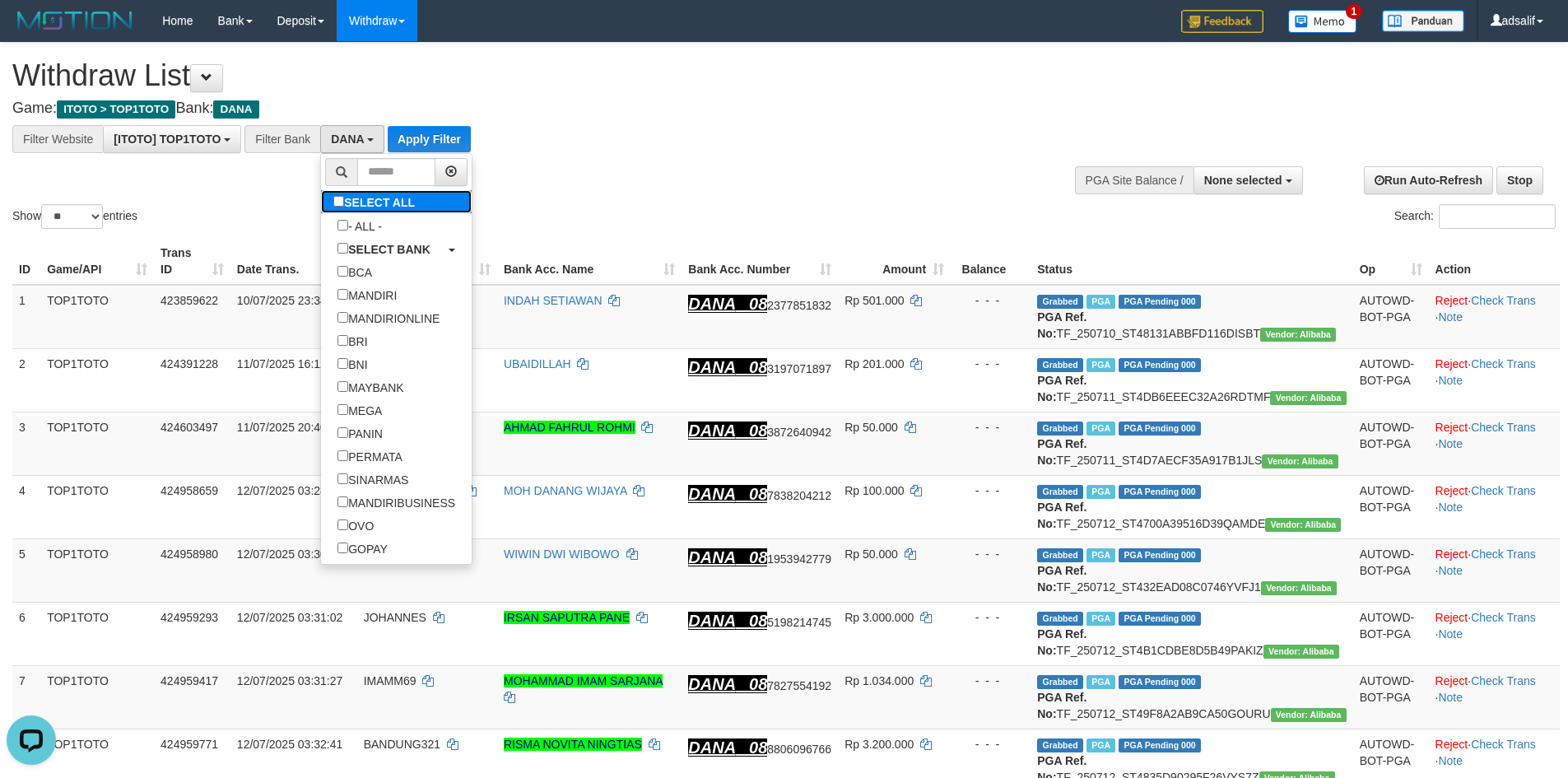 click on "SELECT ALL" at bounding box center (376, 202) 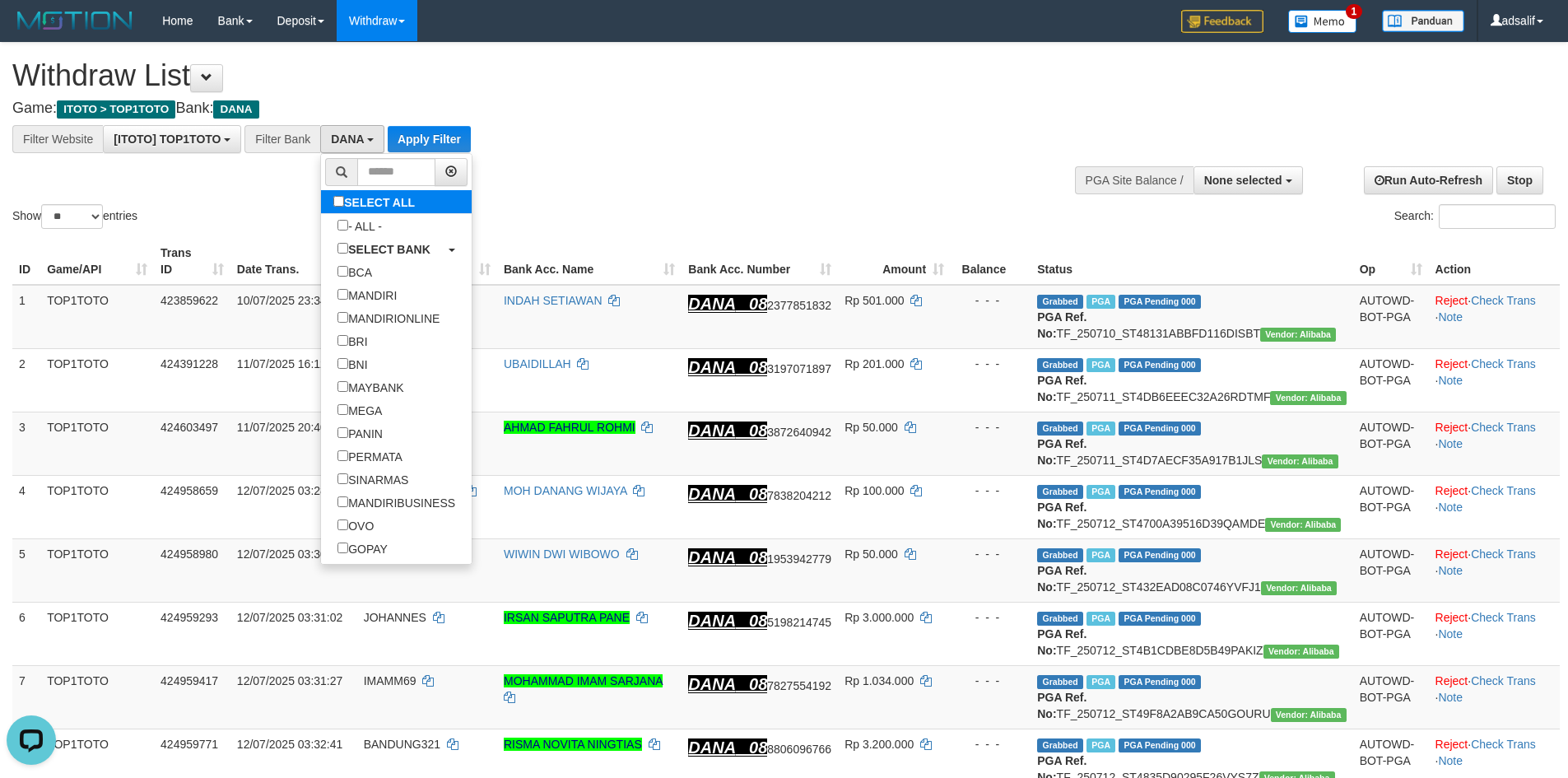 select on "***" 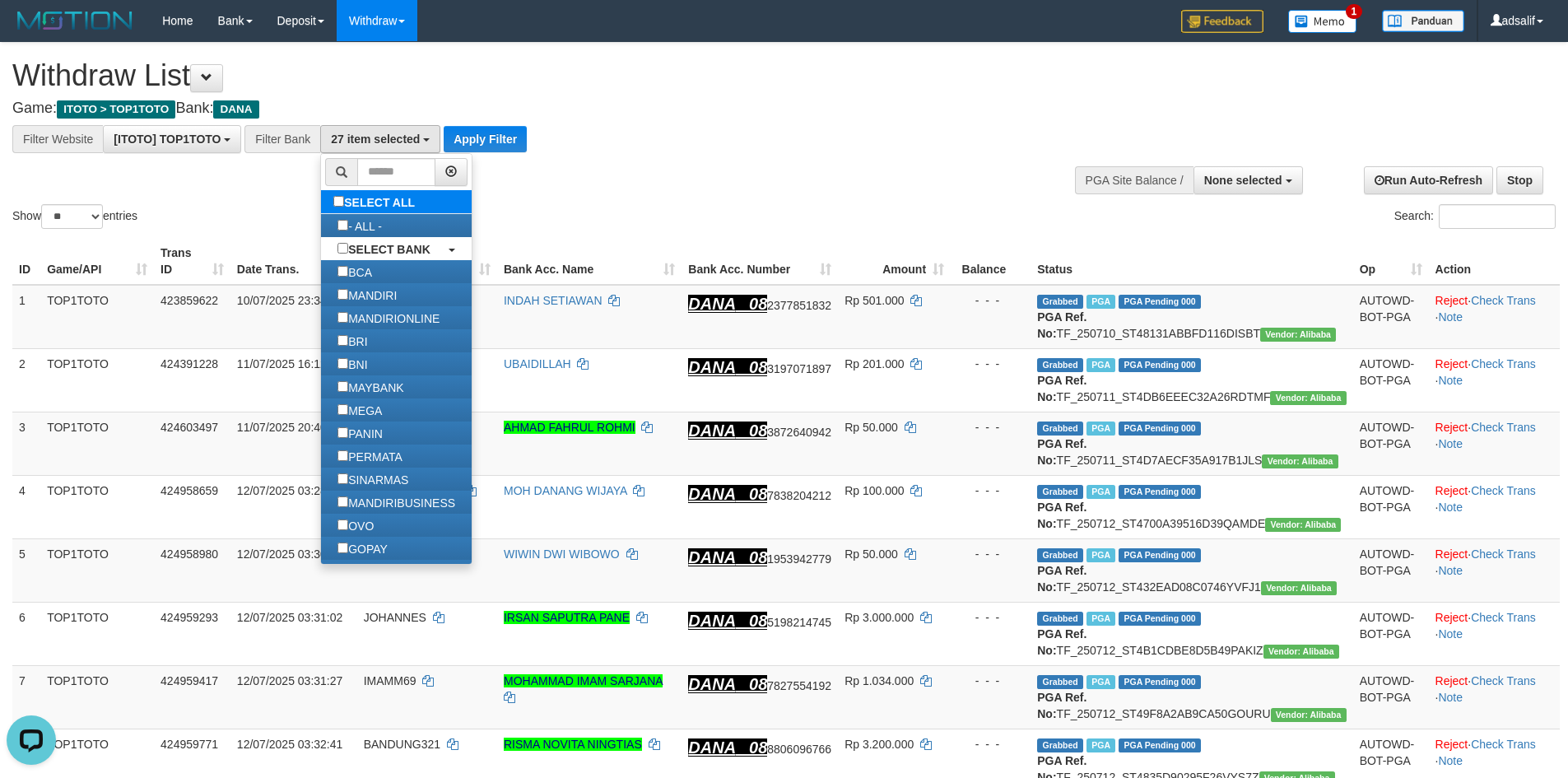 click on "SELECT ALL" at bounding box center [376, 202] 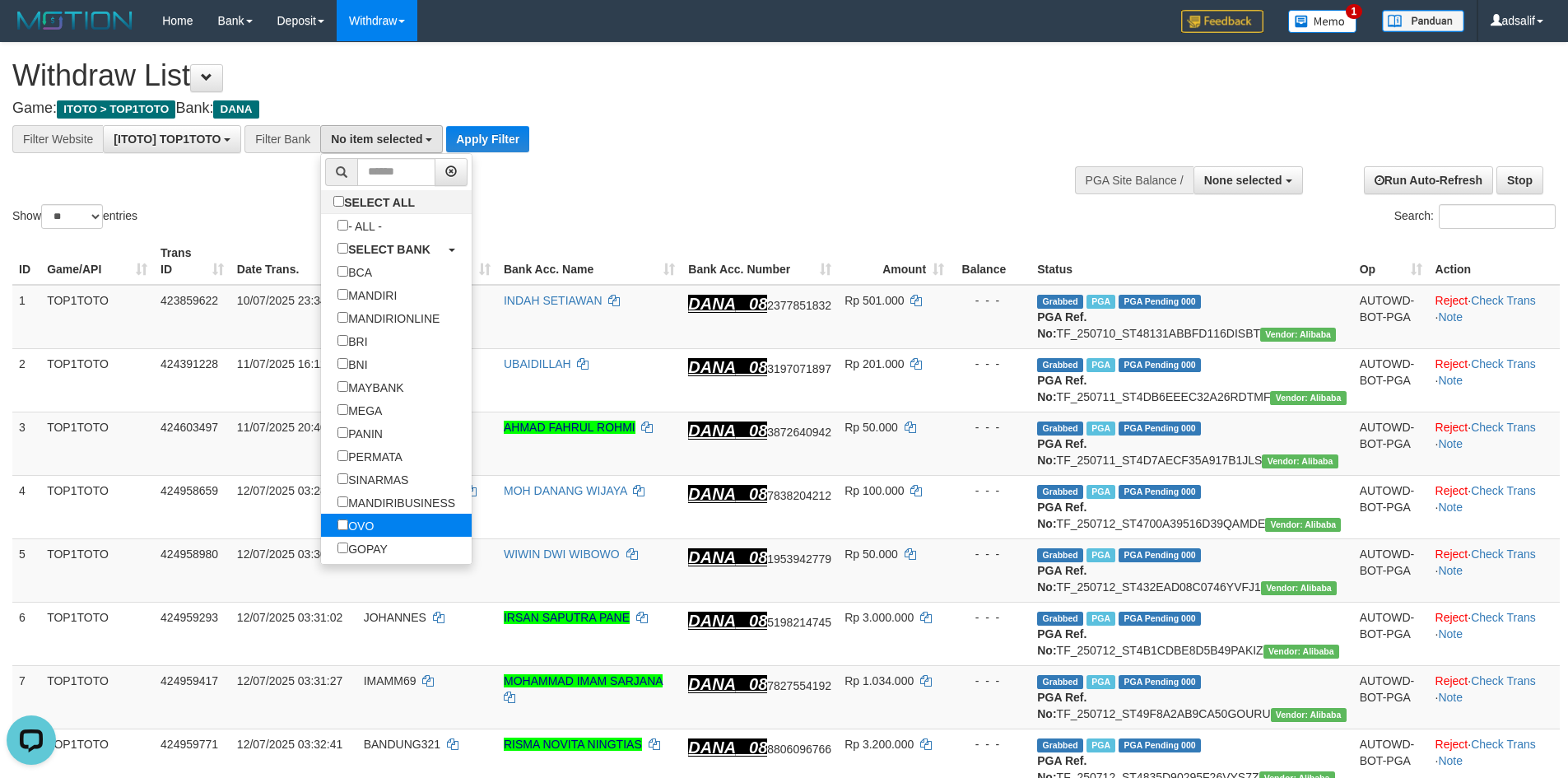 scroll, scrollTop: 247, scrollLeft: 0, axis: vertical 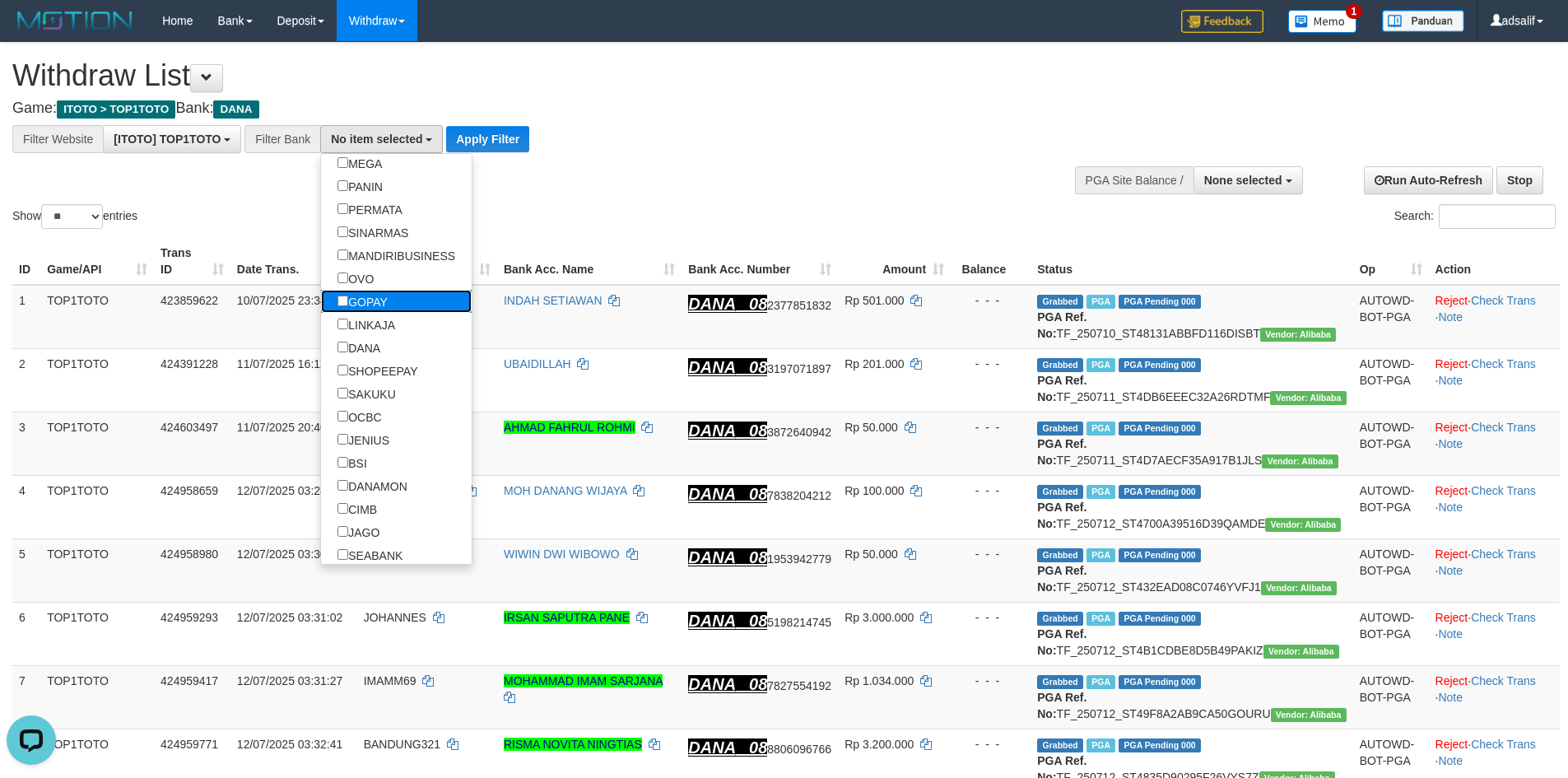 click on "GOPAY" at bounding box center (362, 301) 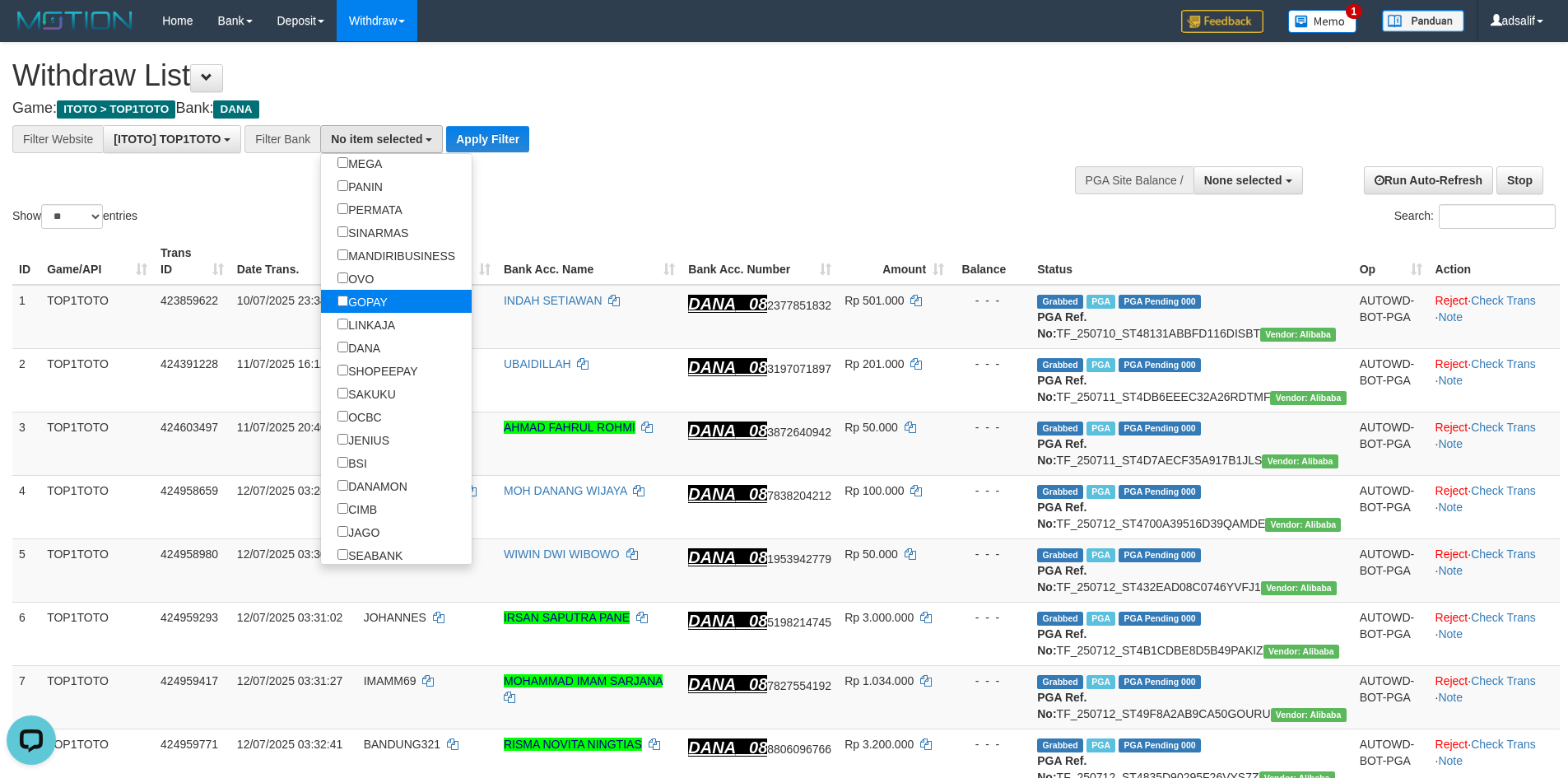 select on "*****" 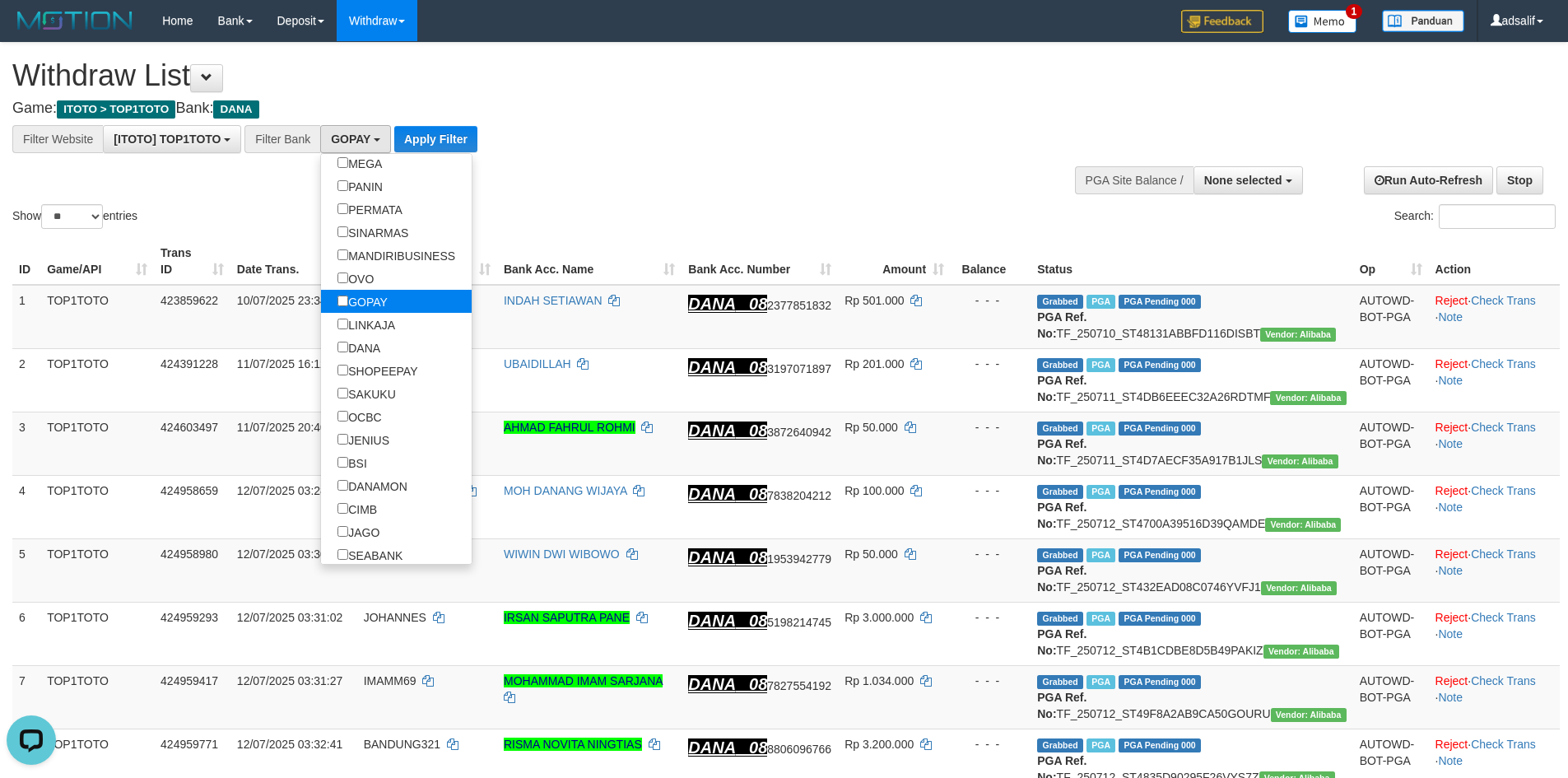 click on "GOPAY" at bounding box center [362, 301] 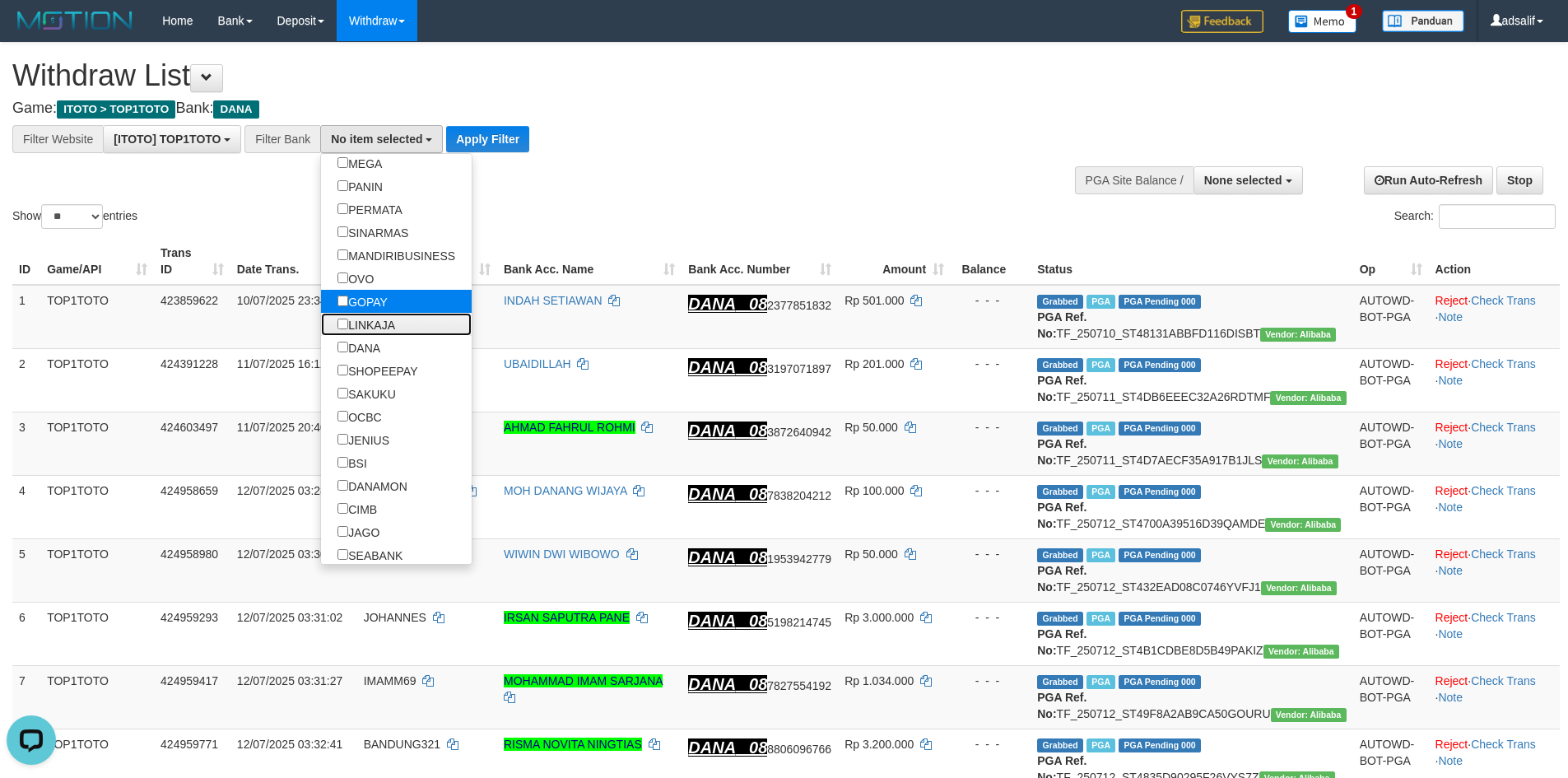 drag, startPoint x: 376, startPoint y: 323, endPoint x: 388, endPoint y: 303, distance: 23.323808 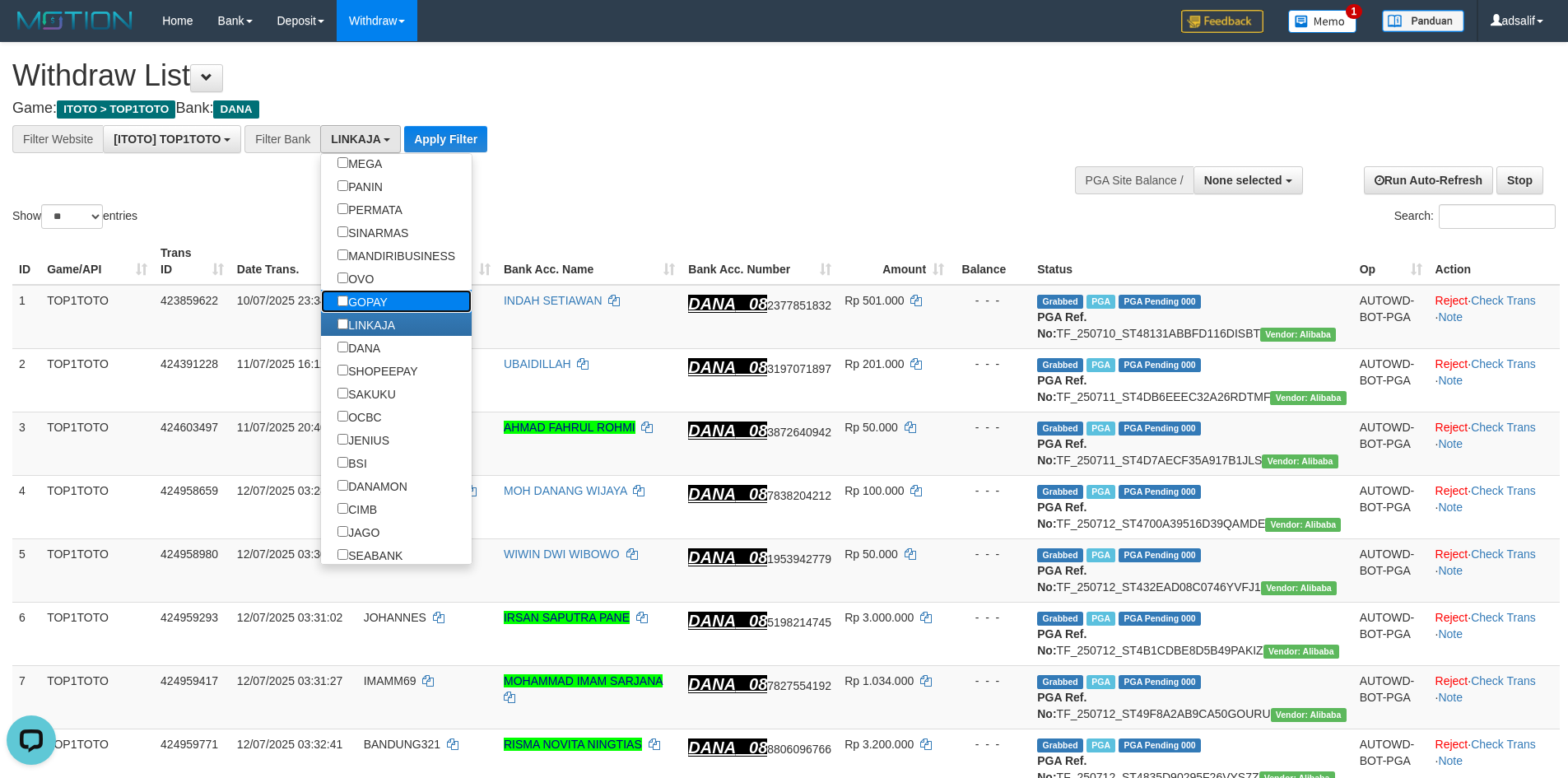 click on "GOPAY" at bounding box center (362, 301) 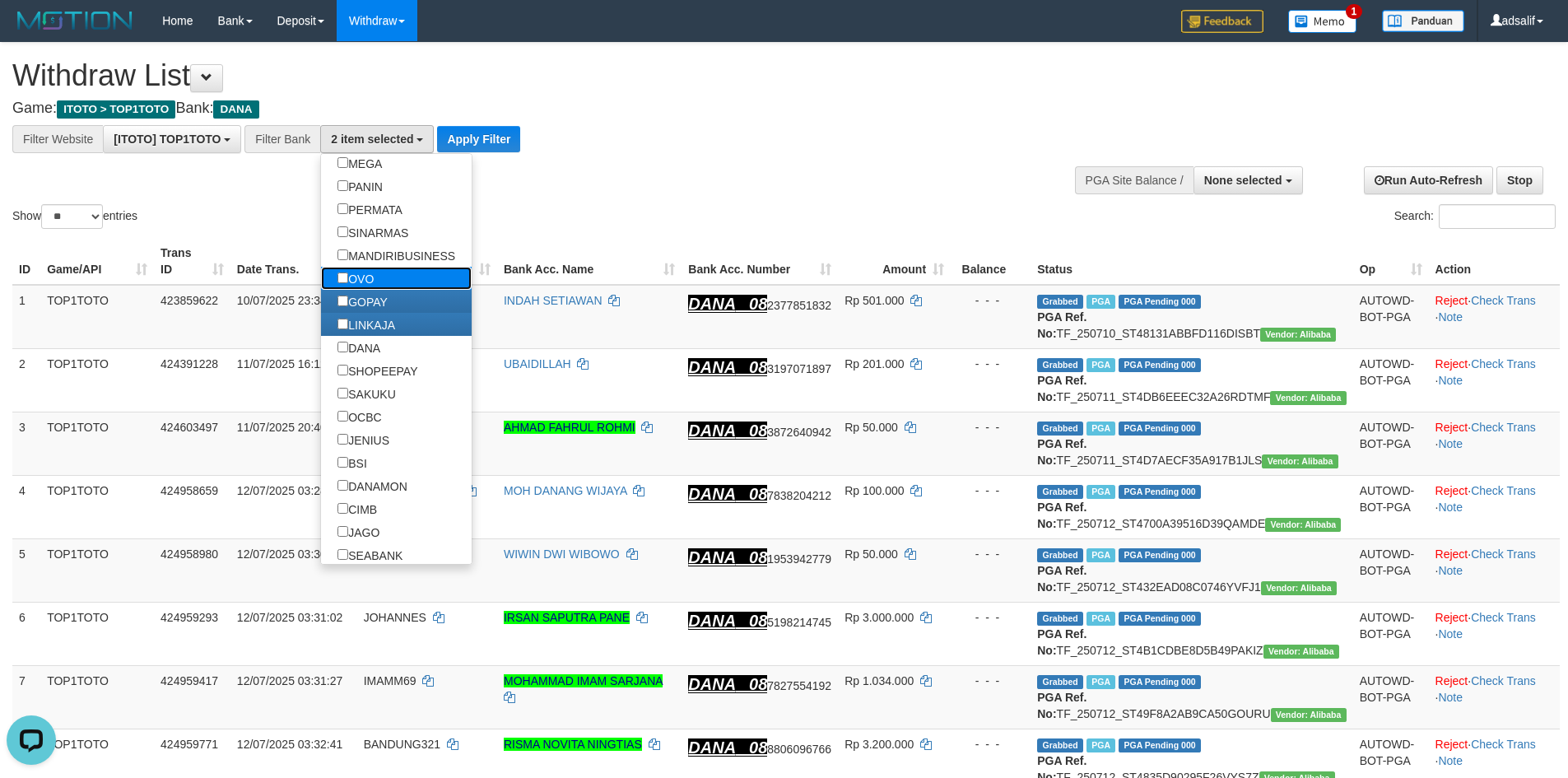 click on "OVO" at bounding box center [356, 278] 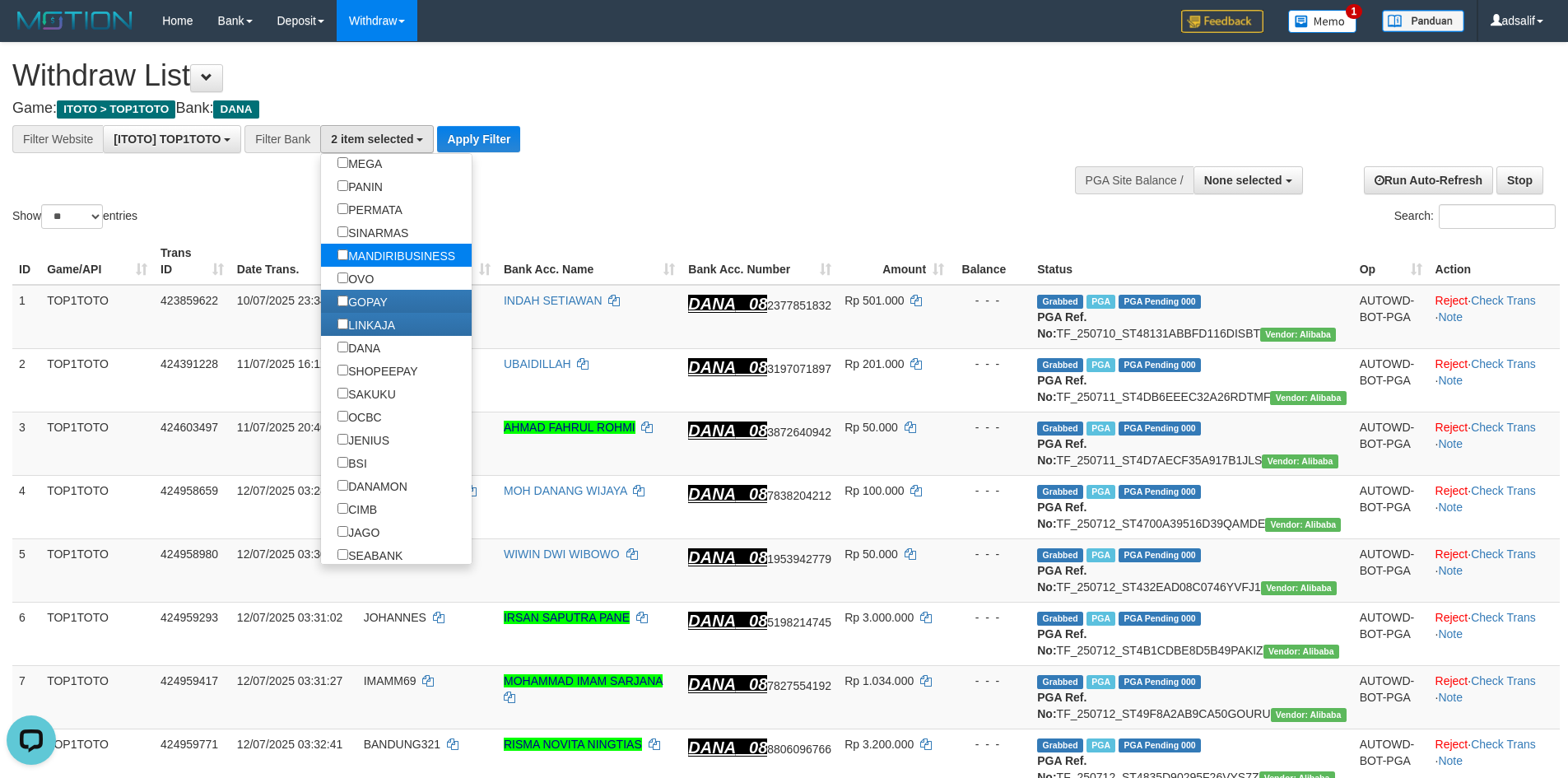 select on "***" 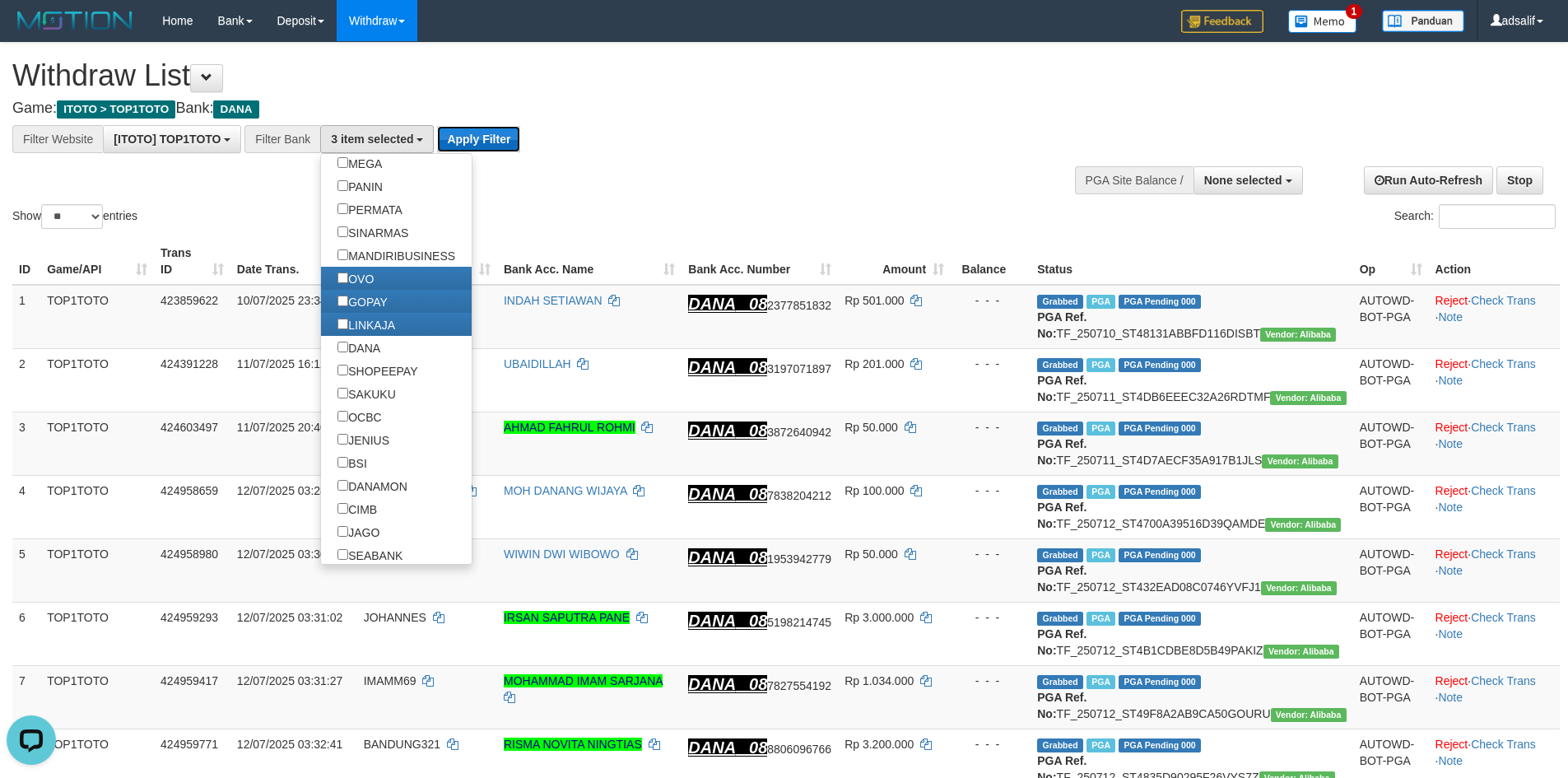 drag, startPoint x: 475, startPoint y: 125, endPoint x: 474, endPoint y: 133, distance: 8.062258 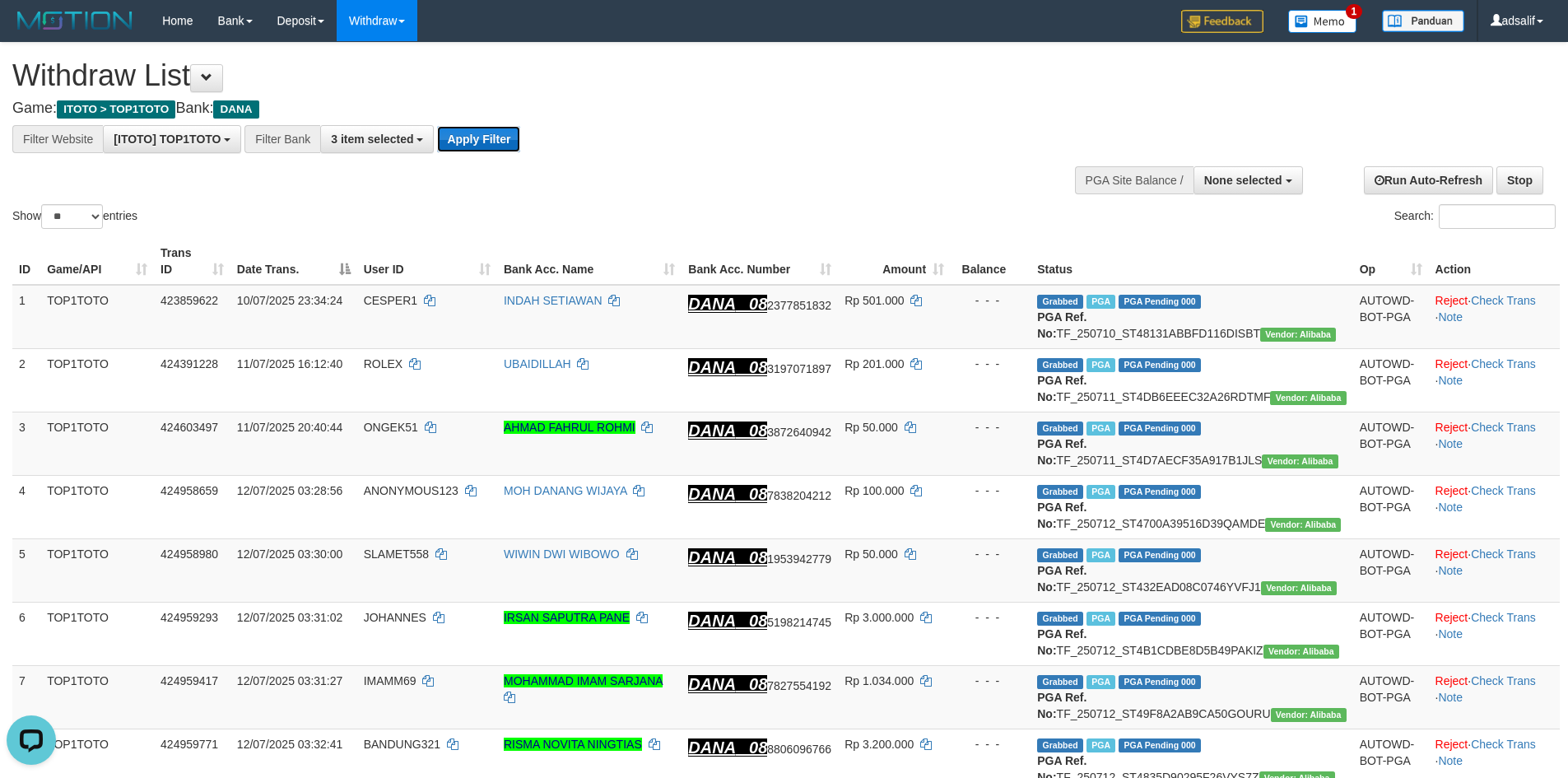 click on "Apply Filter" at bounding box center [478, 139] 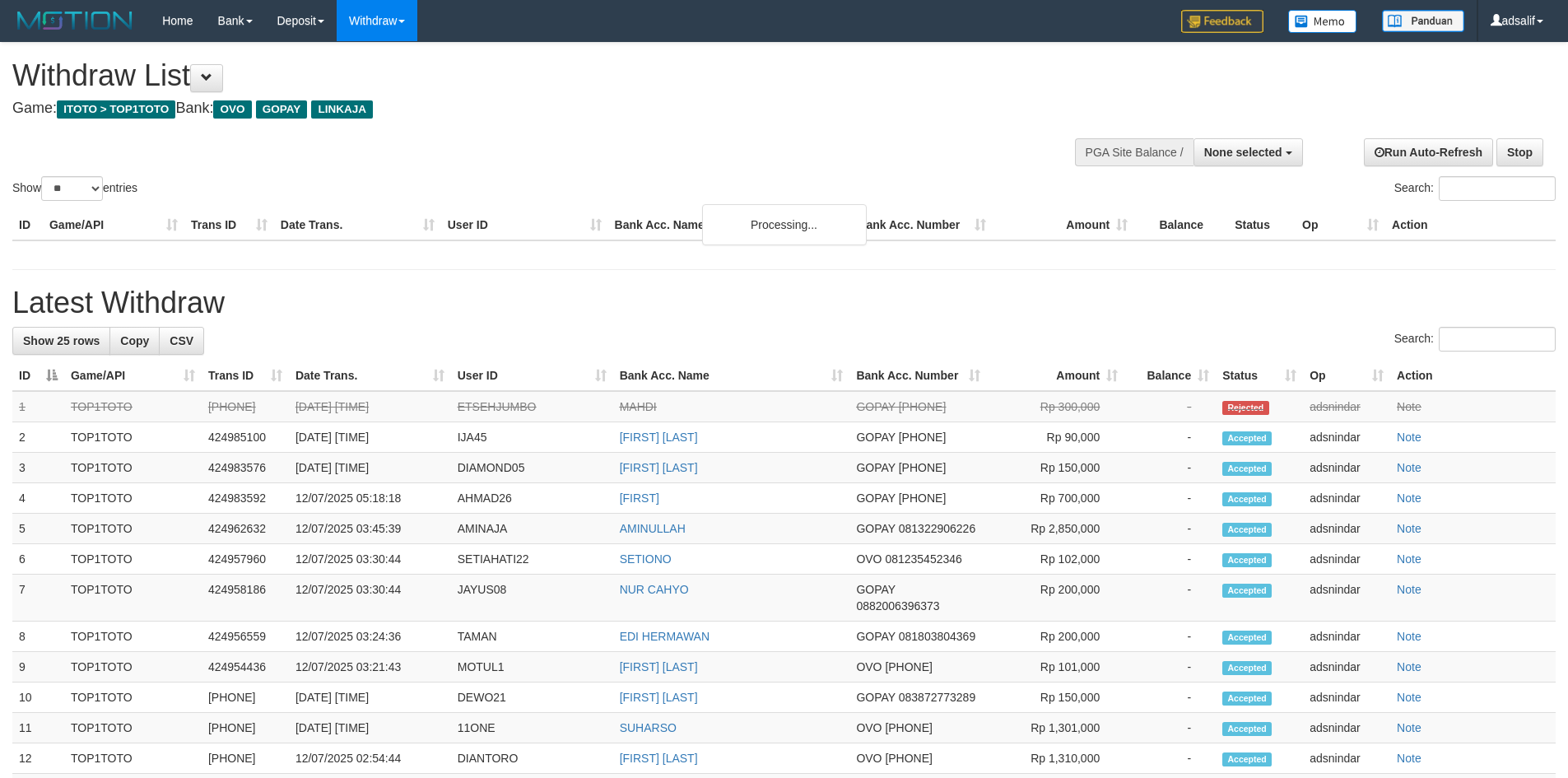 select 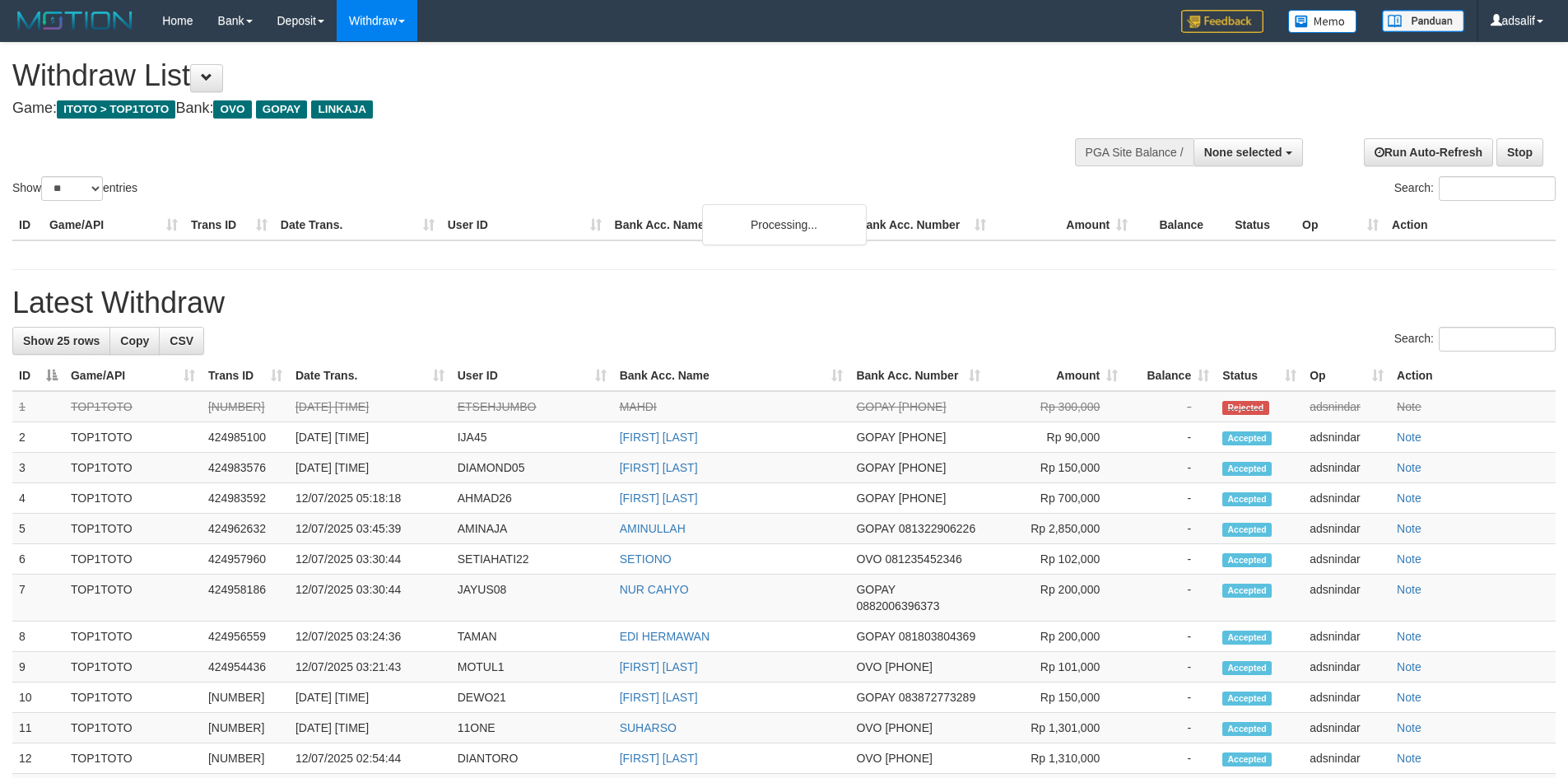 select 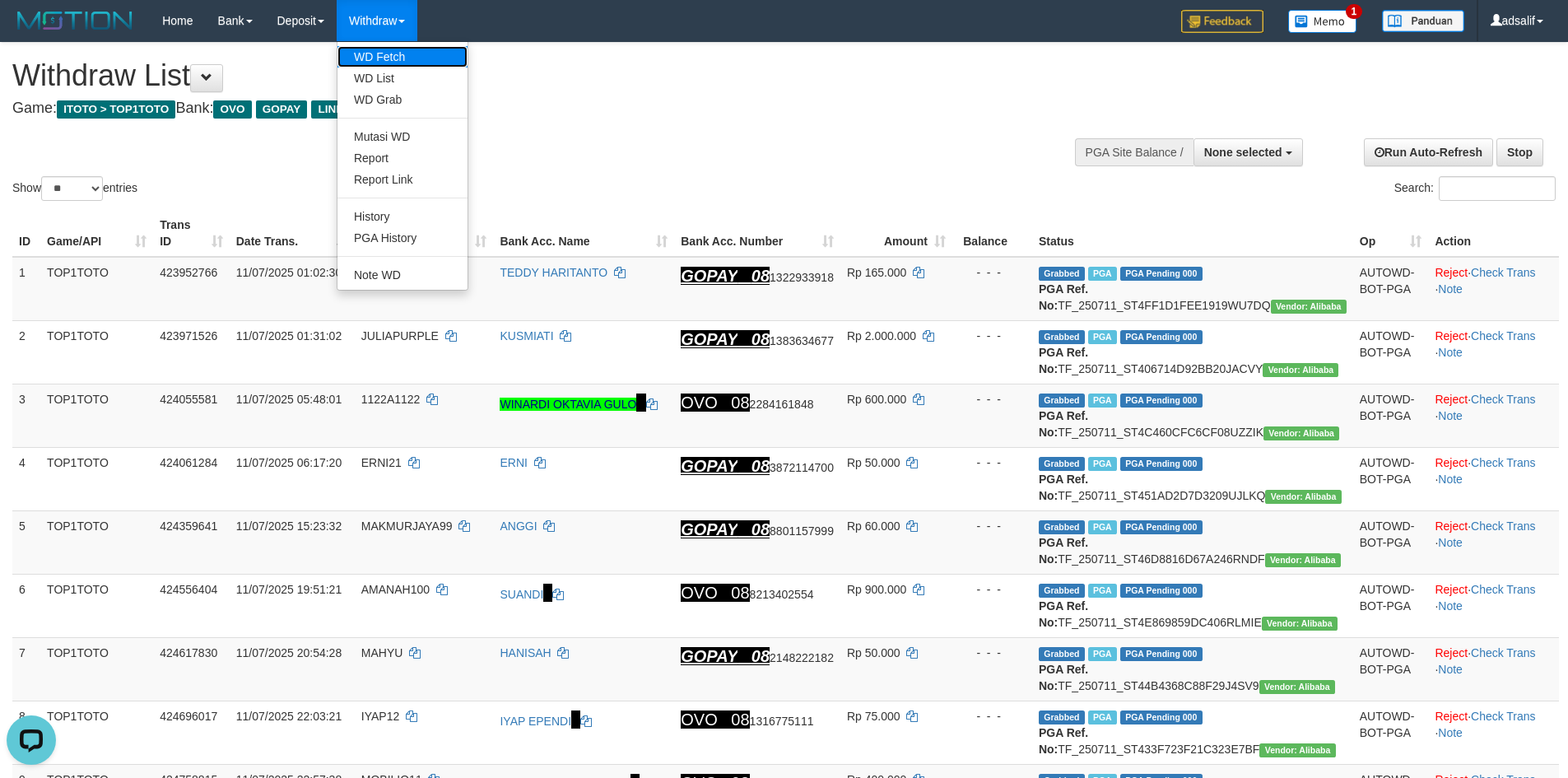 scroll, scrollTop: 0, scrollLeft: 0, axis: both 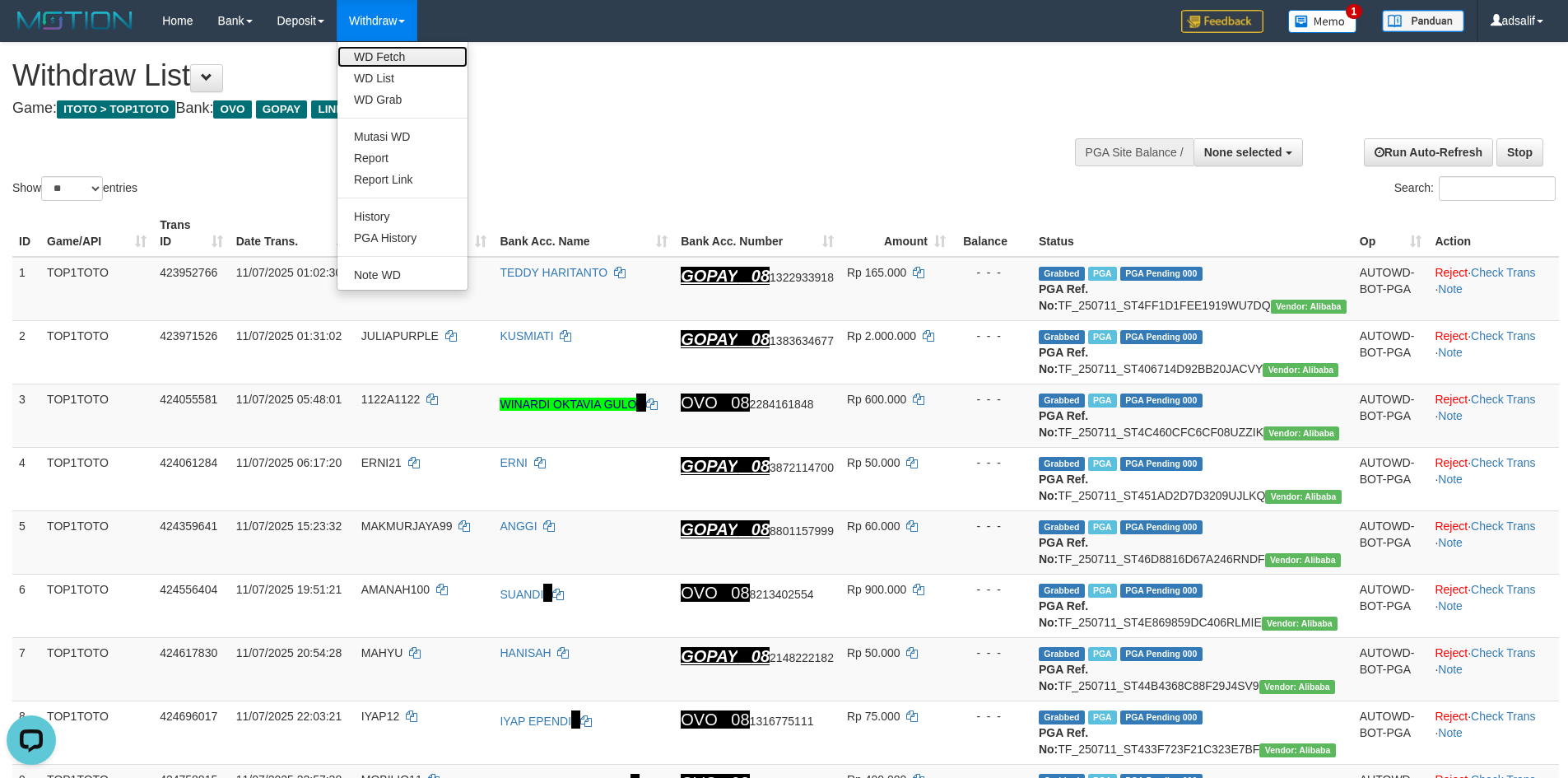 drag, startPoint x: 394, startPoint y: 59, endPoint x: 226, endPoint y: 176, distance: 204.72665 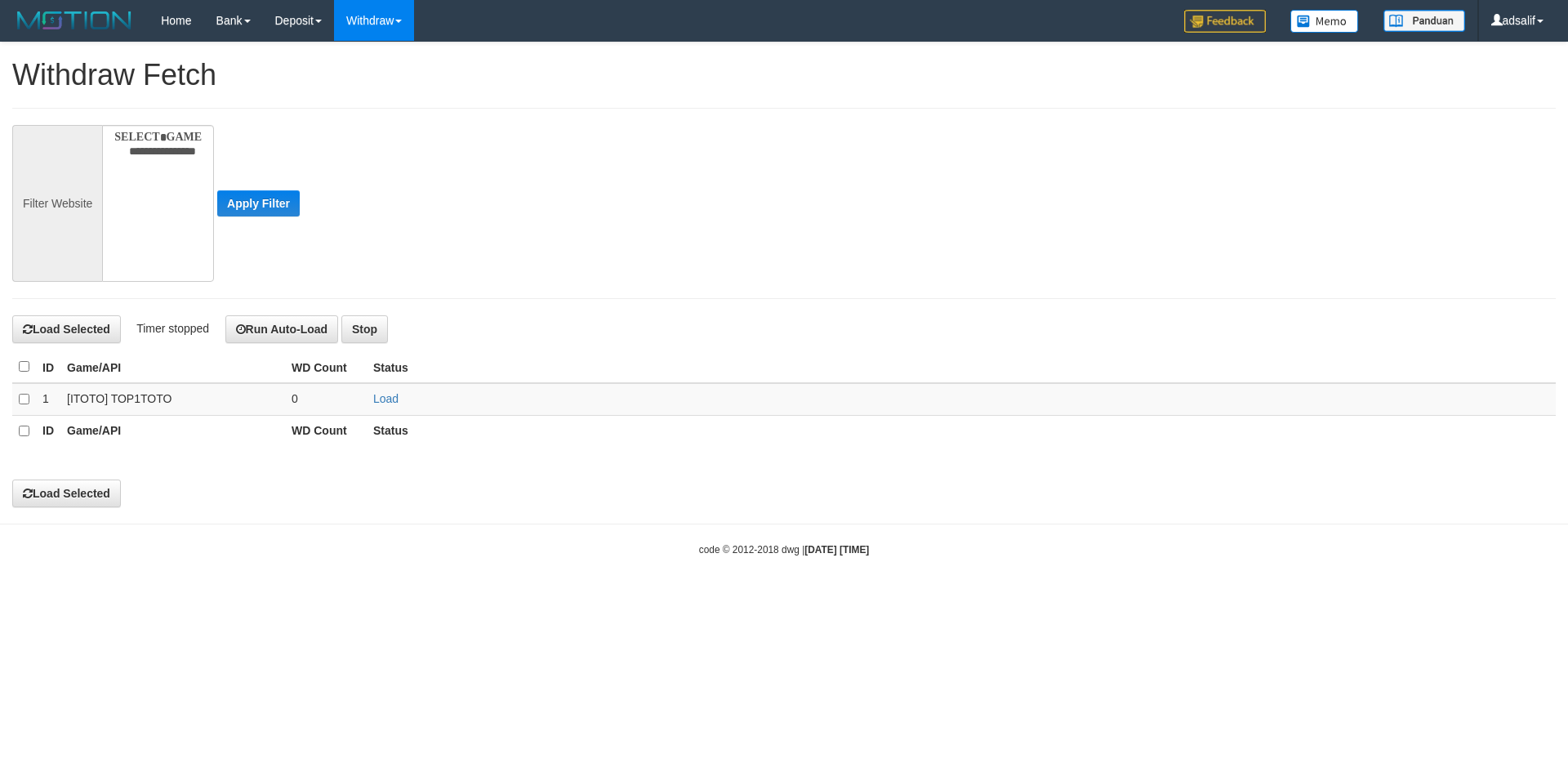 select 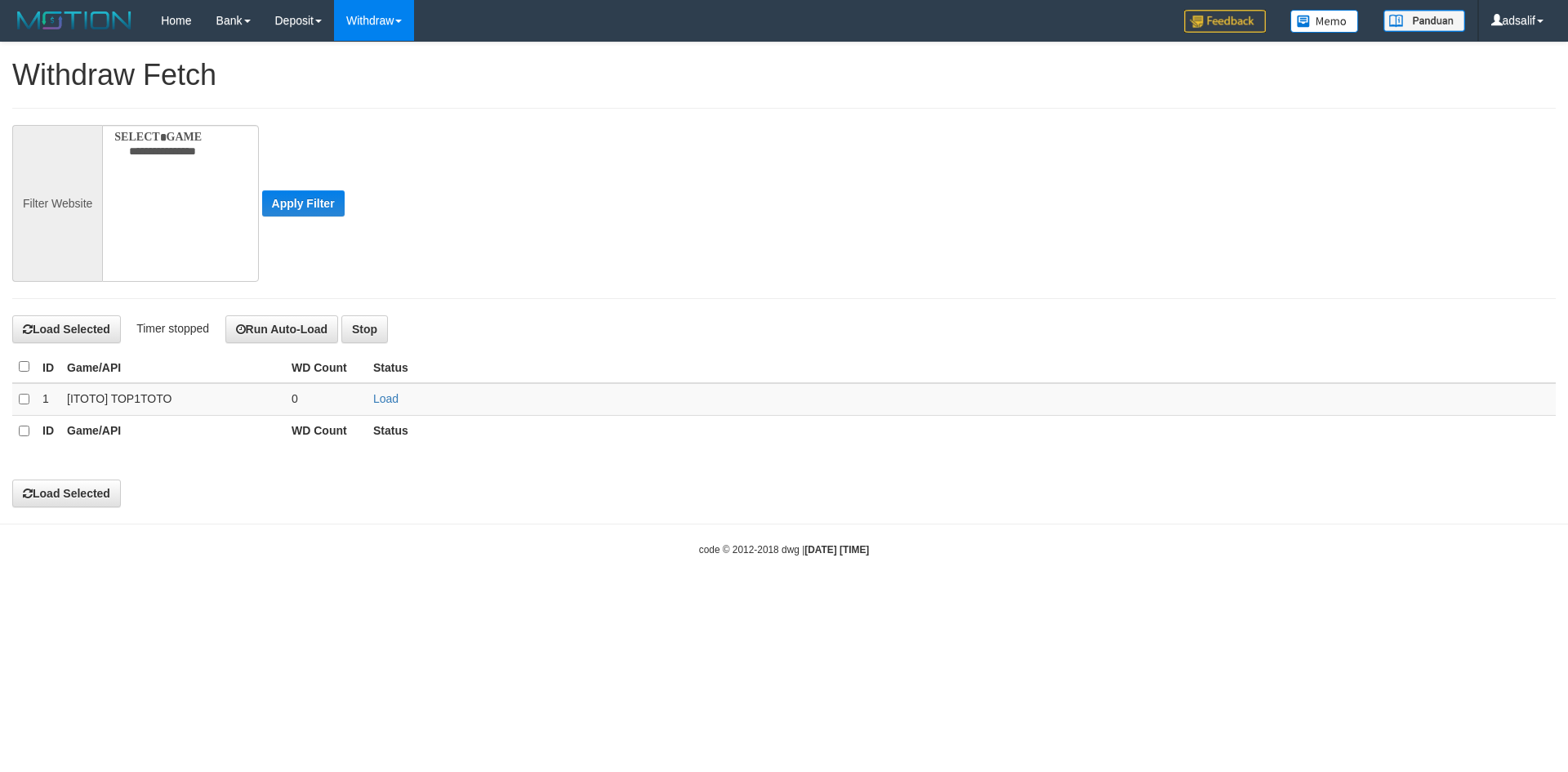 scroll, scrollTop: 0, scrollLeft: 0, axis: both 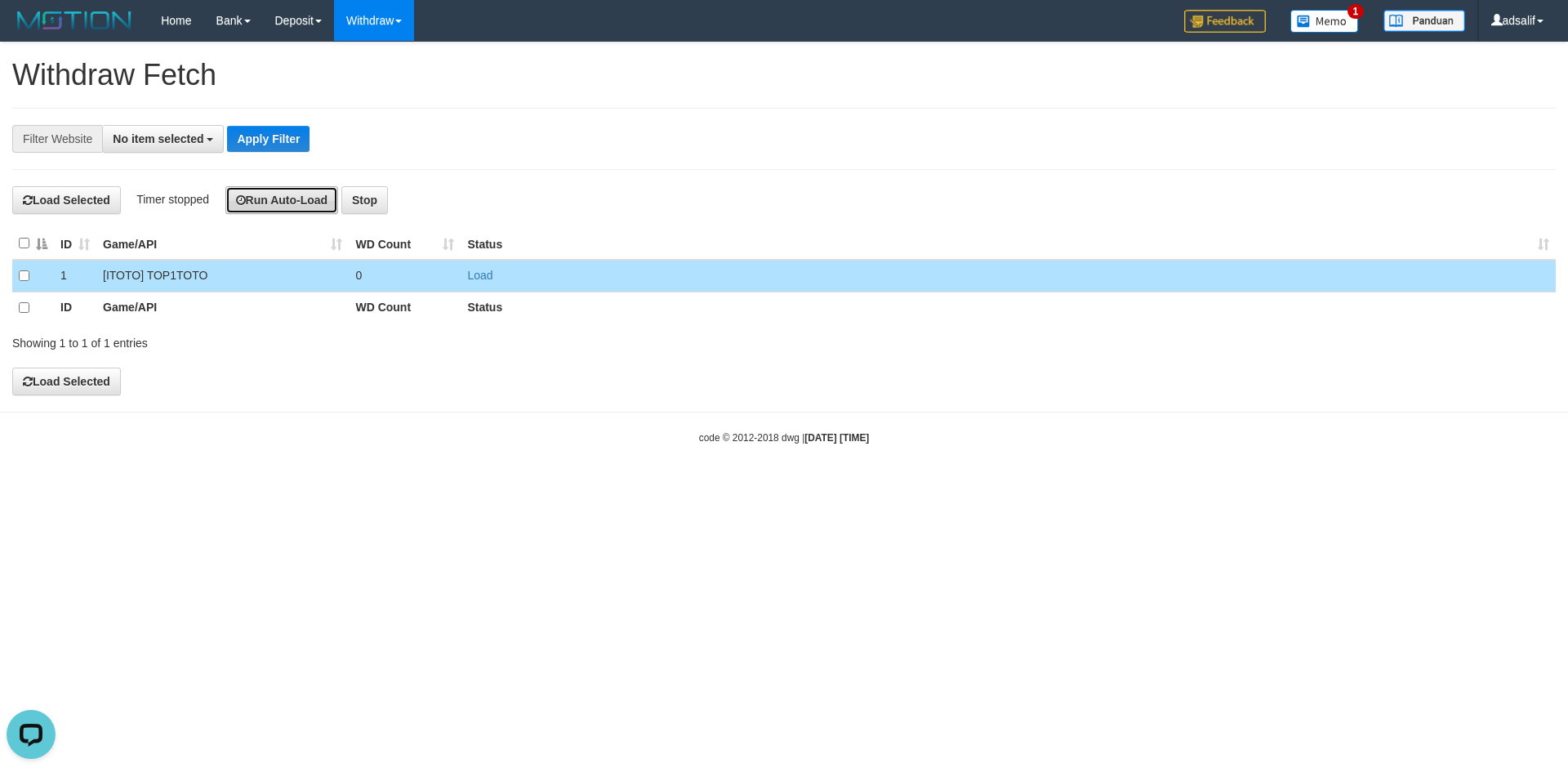 click on "Run Auto-Load" at bounding box center (282, 200) 